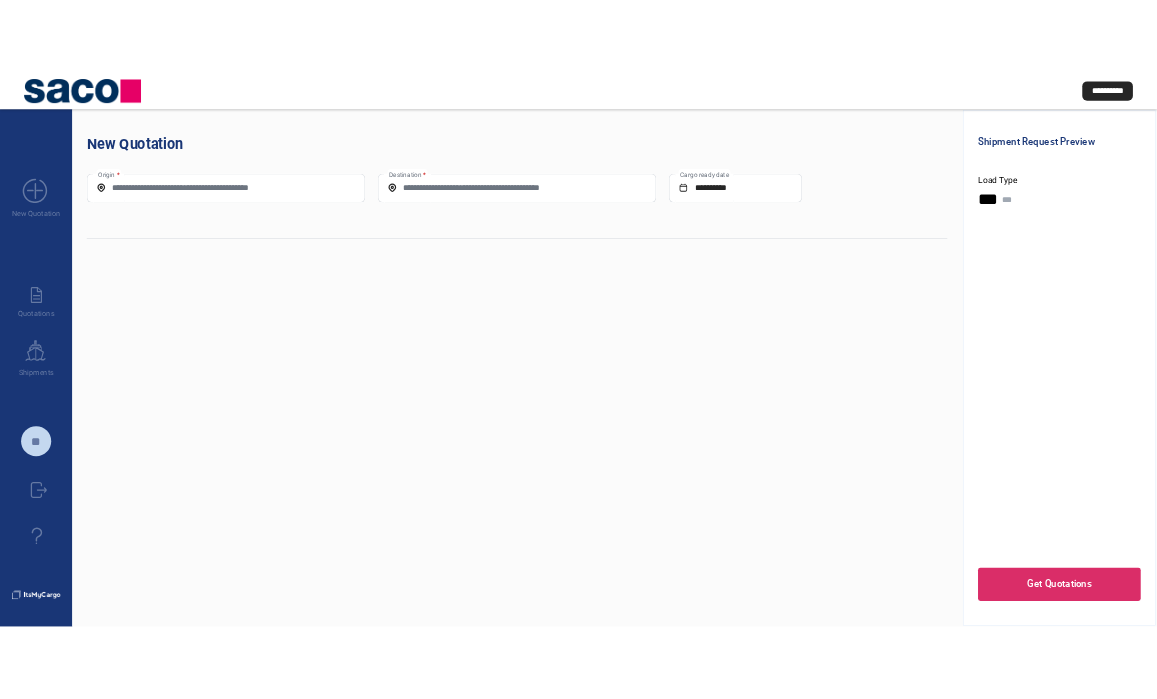 scroll, scrollTop: 0, scrollLeft: 0, axis: both 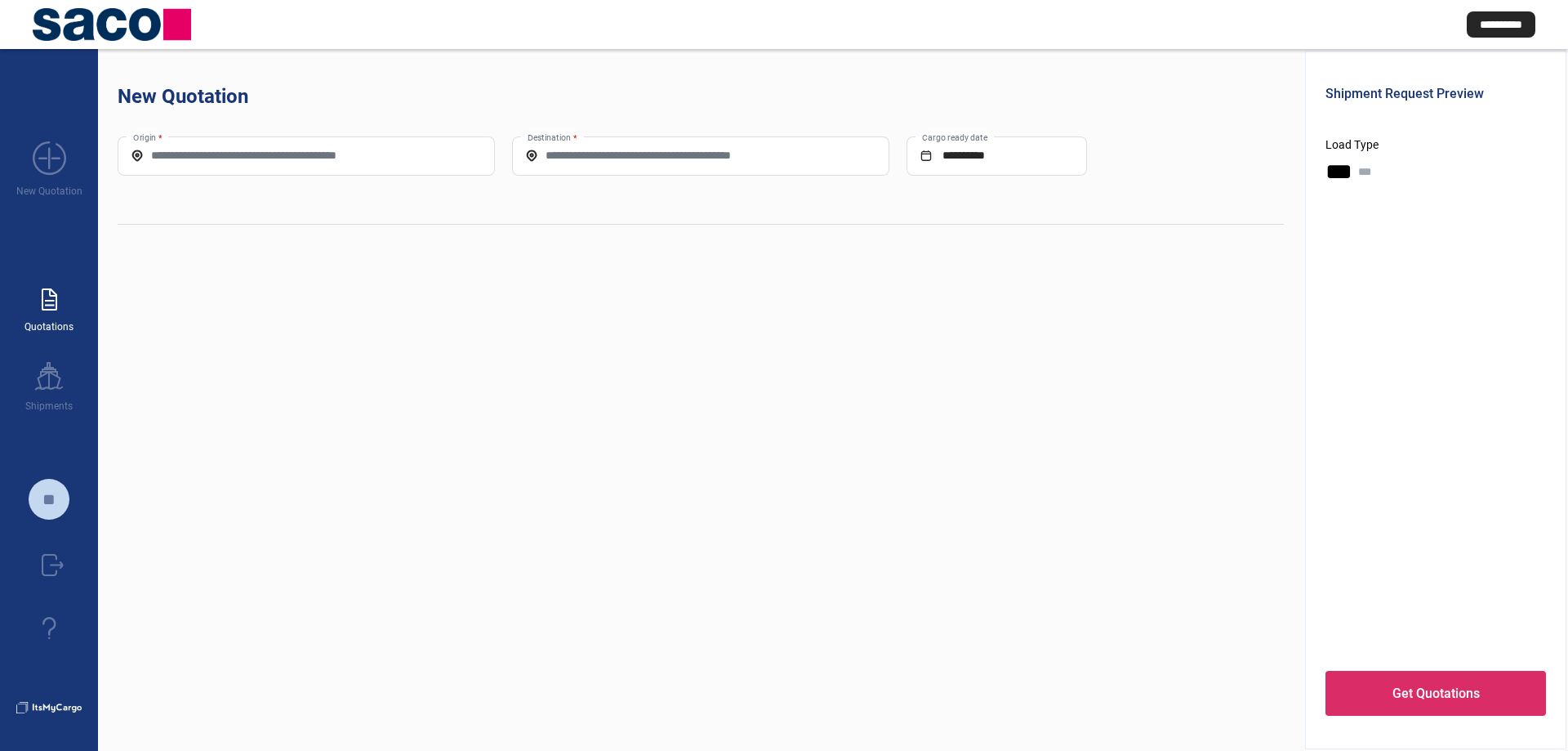 click on "paper_text" at bounding box center (49, 300) 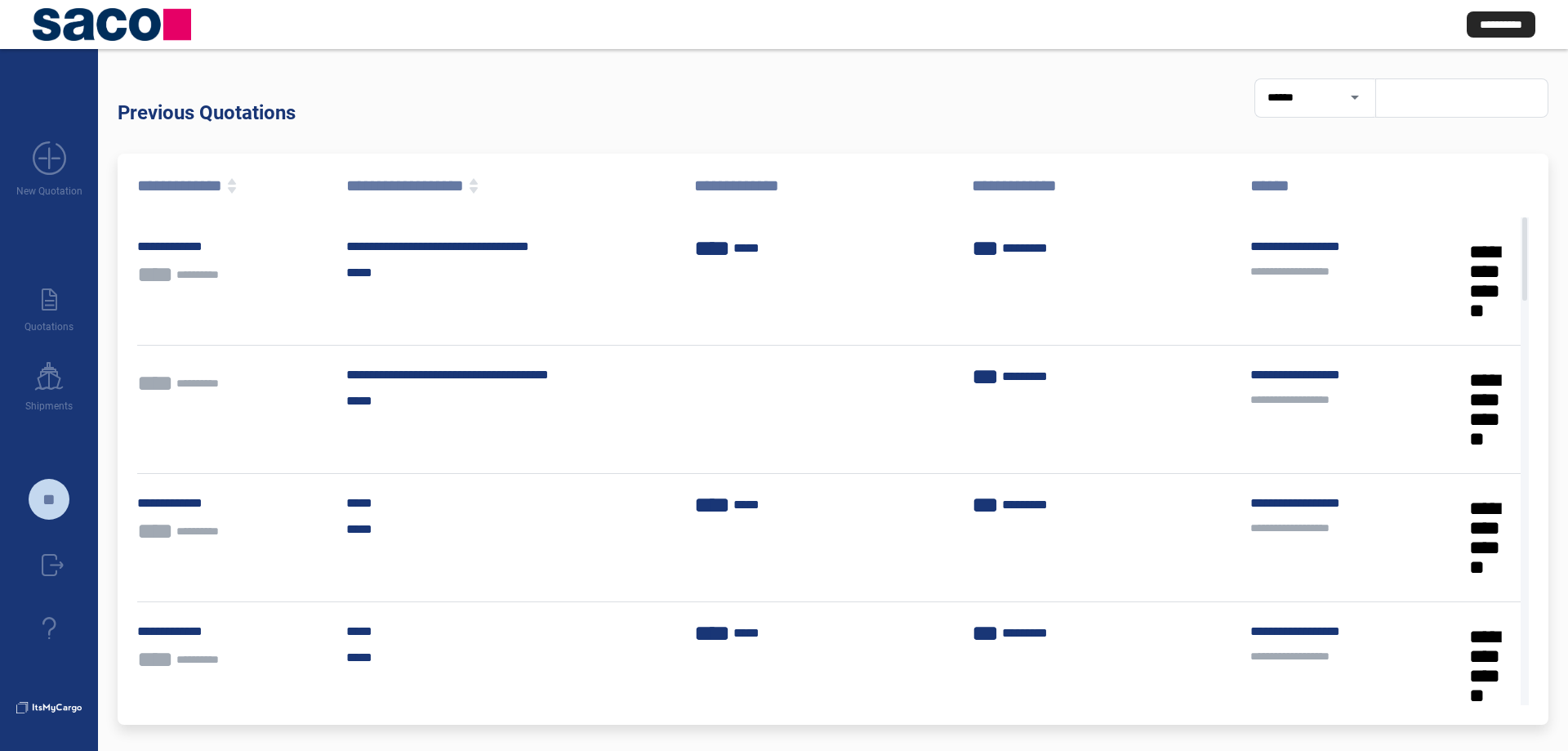 click at bounding box center (1355, 97) 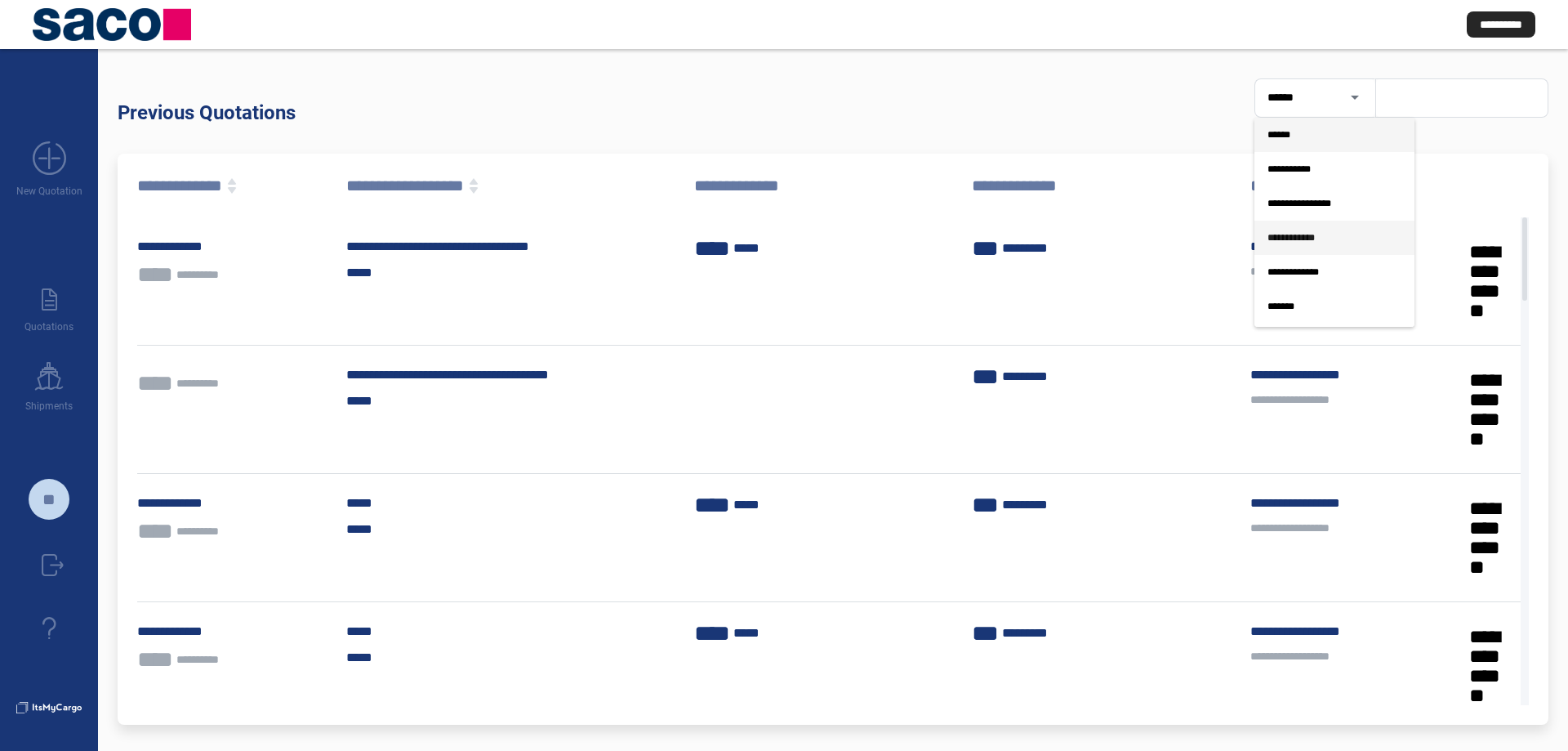 click on "**********" at bounding box center (1321, 238) 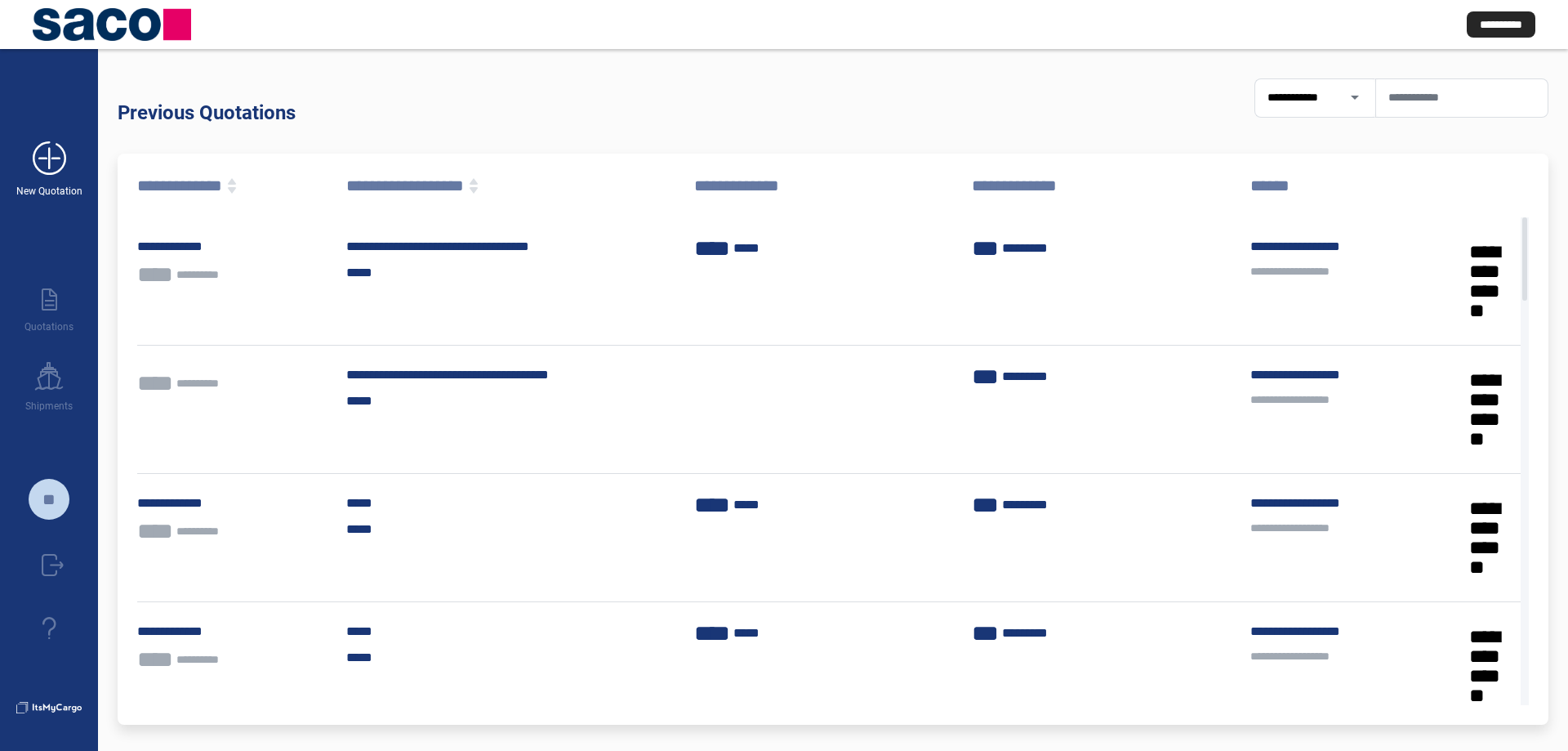 click on "add_new" at bounding box center (49, 159) 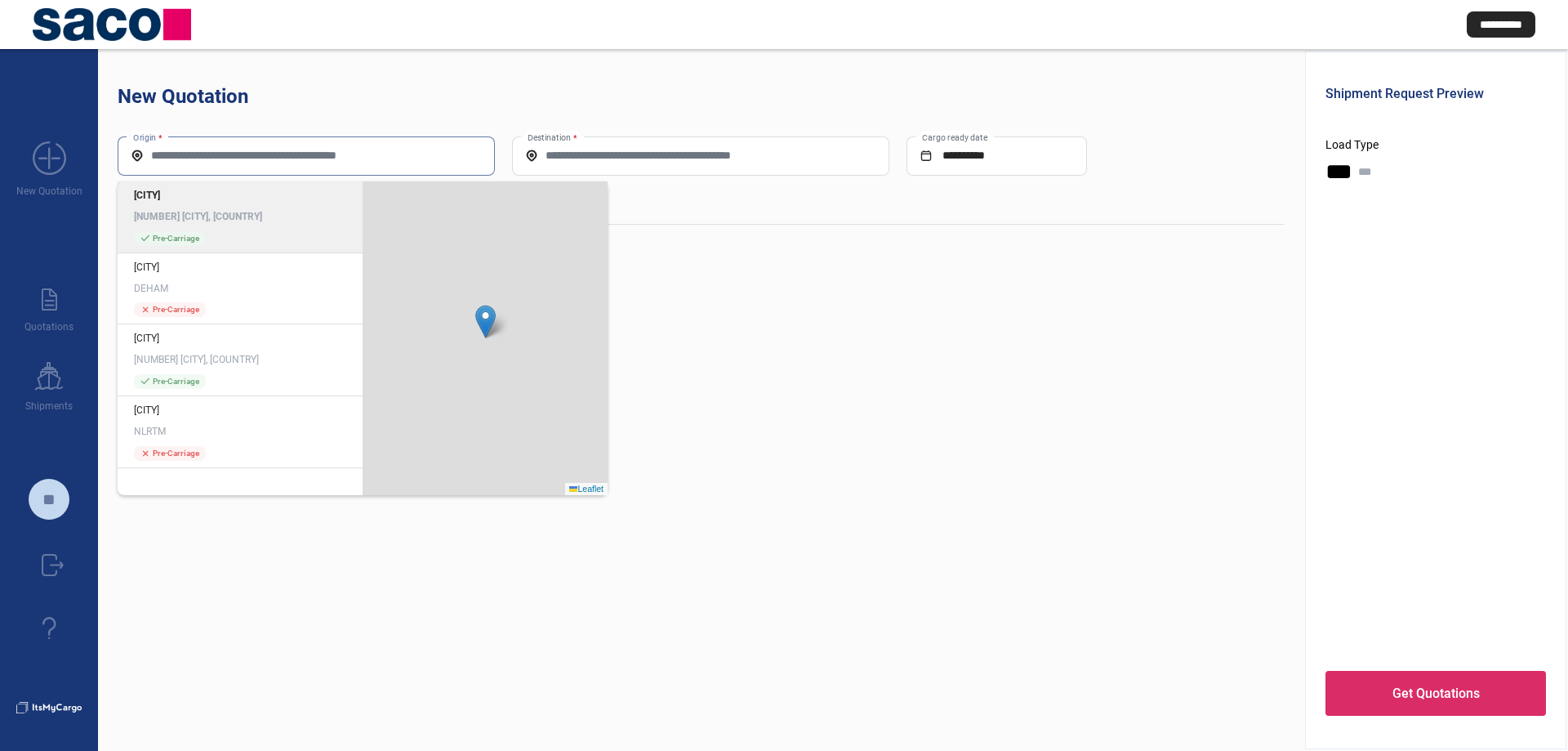 click on "Origin *" at bounding box center [306, 155] 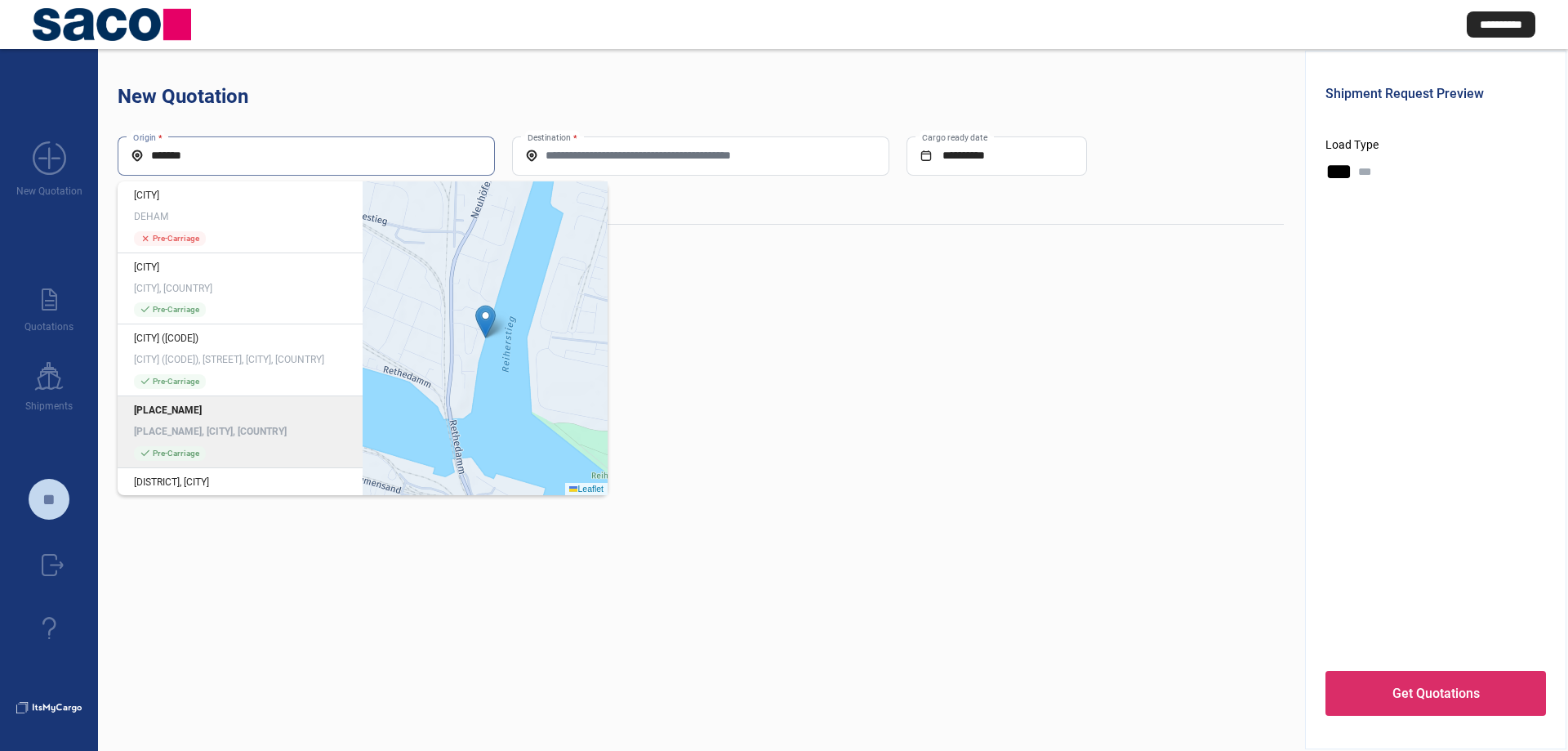 type on "*******" 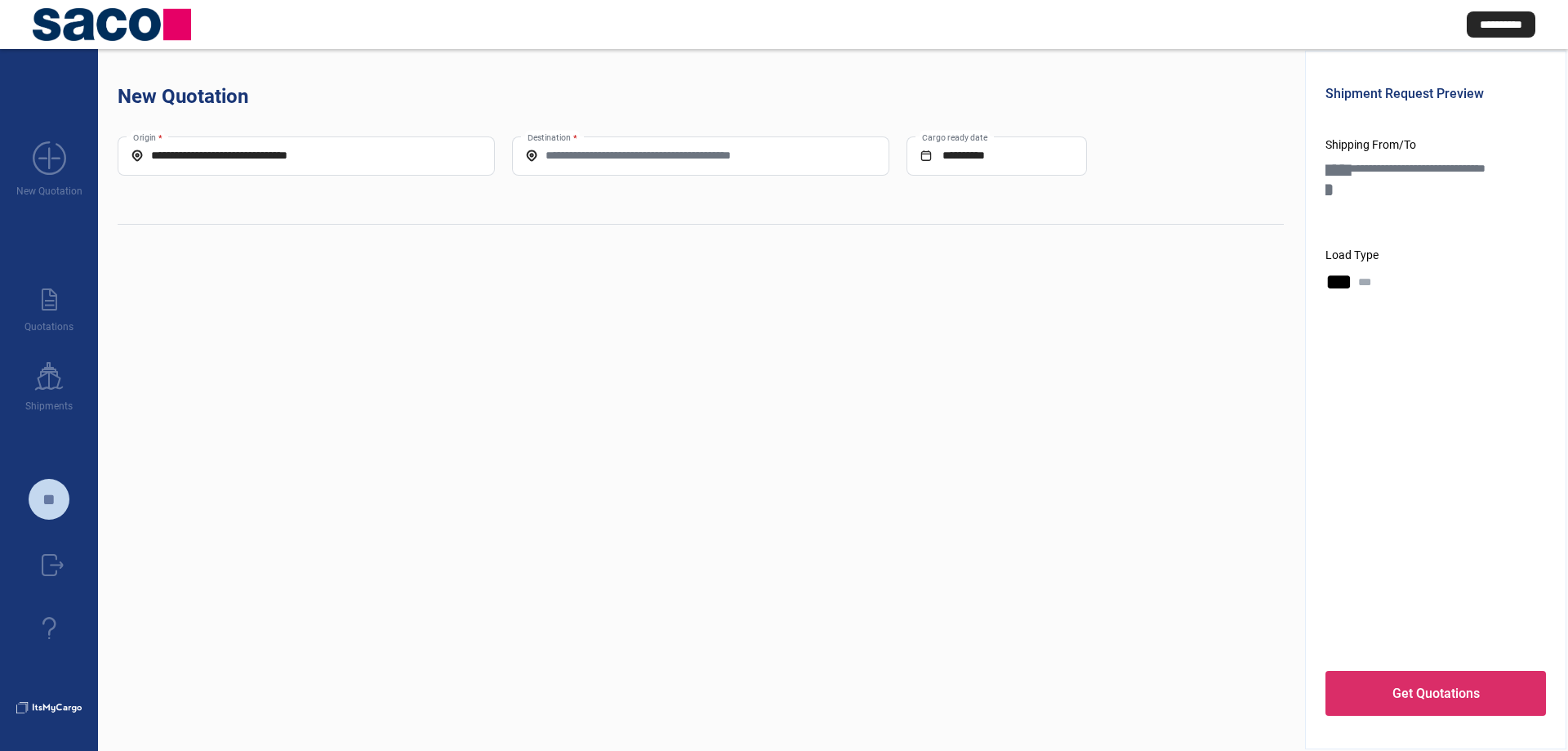 click on "Destination *" at bounding box center [701, 156] 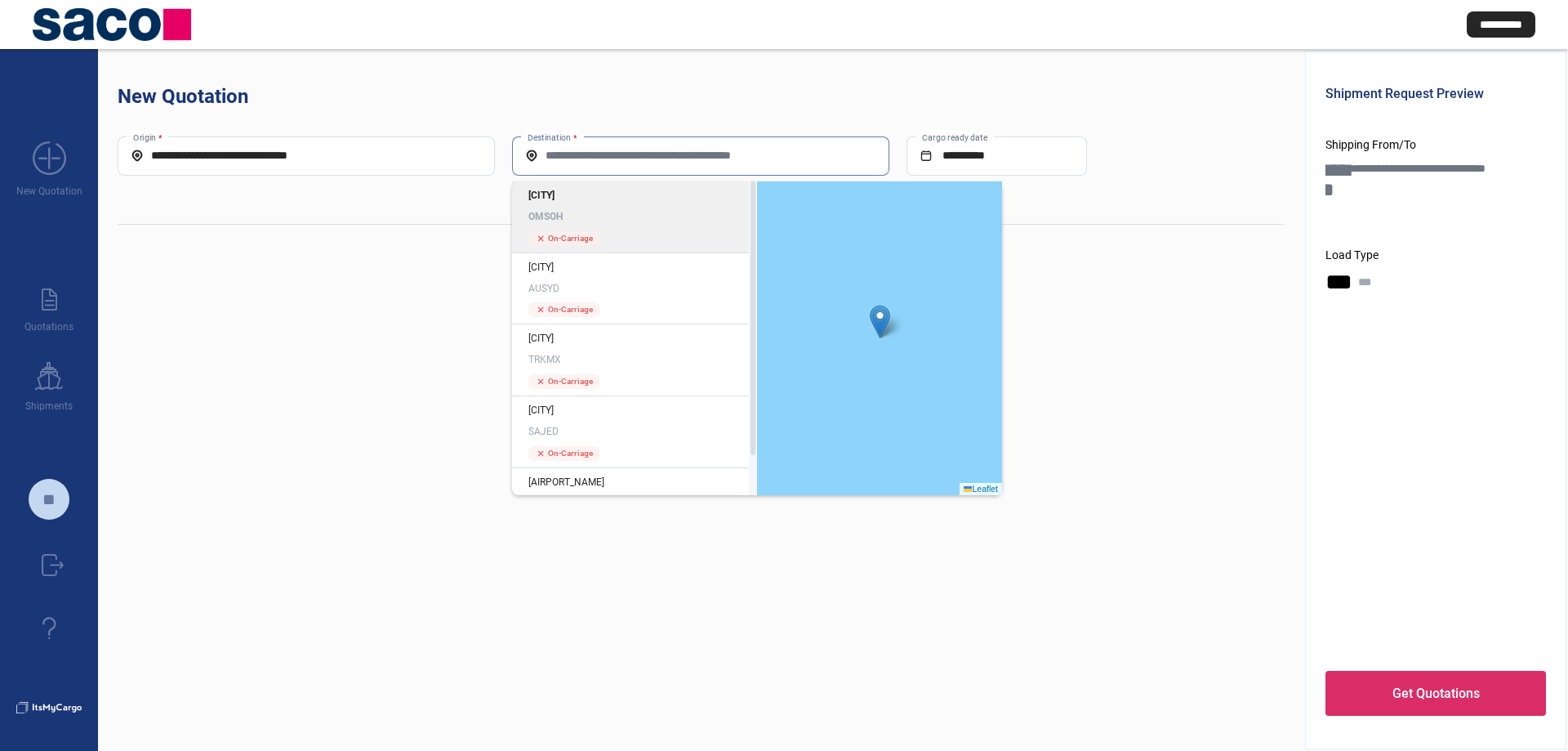 click on "Destination *" at bounding box center [701, 155] 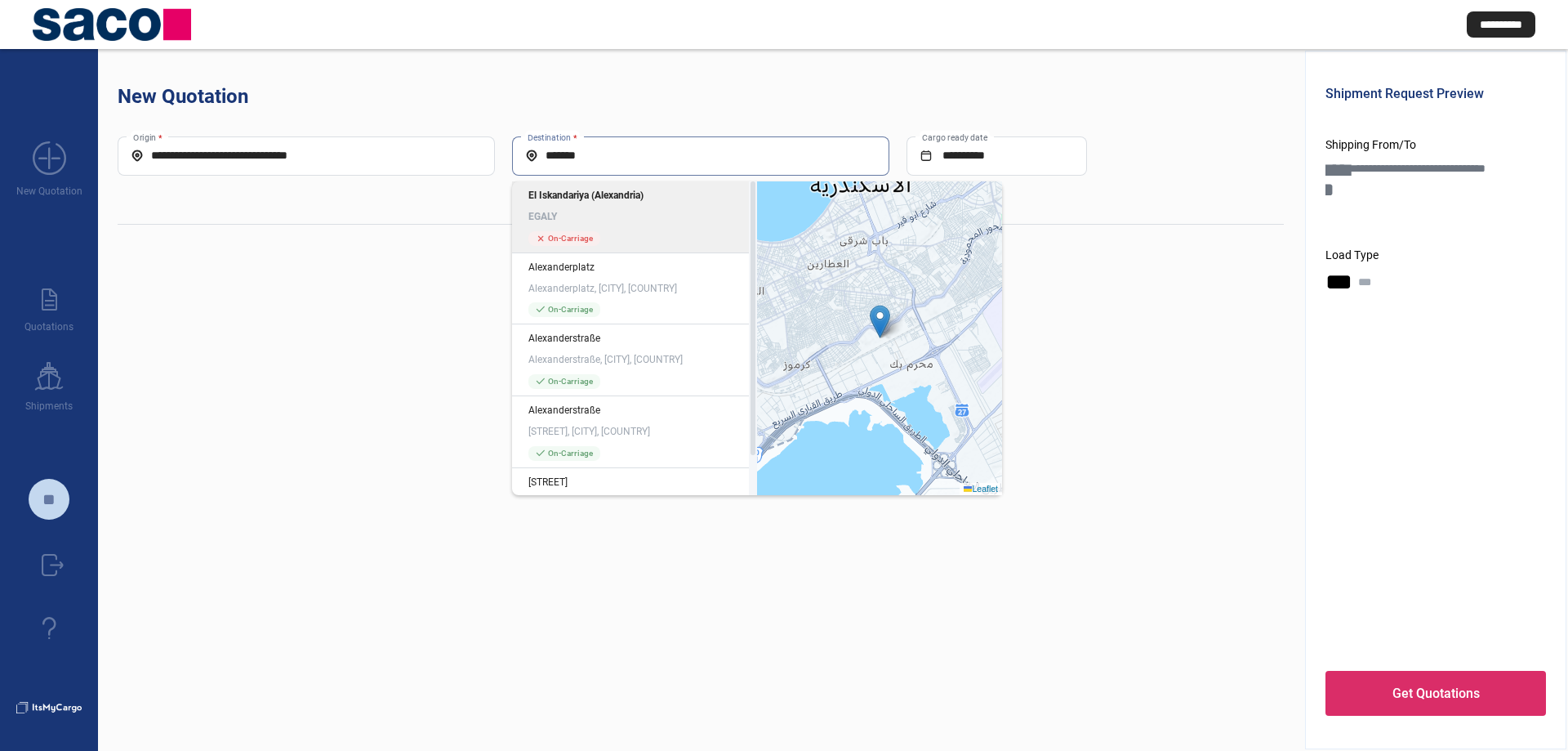 click on "*******" at bounding box center (701, 155) 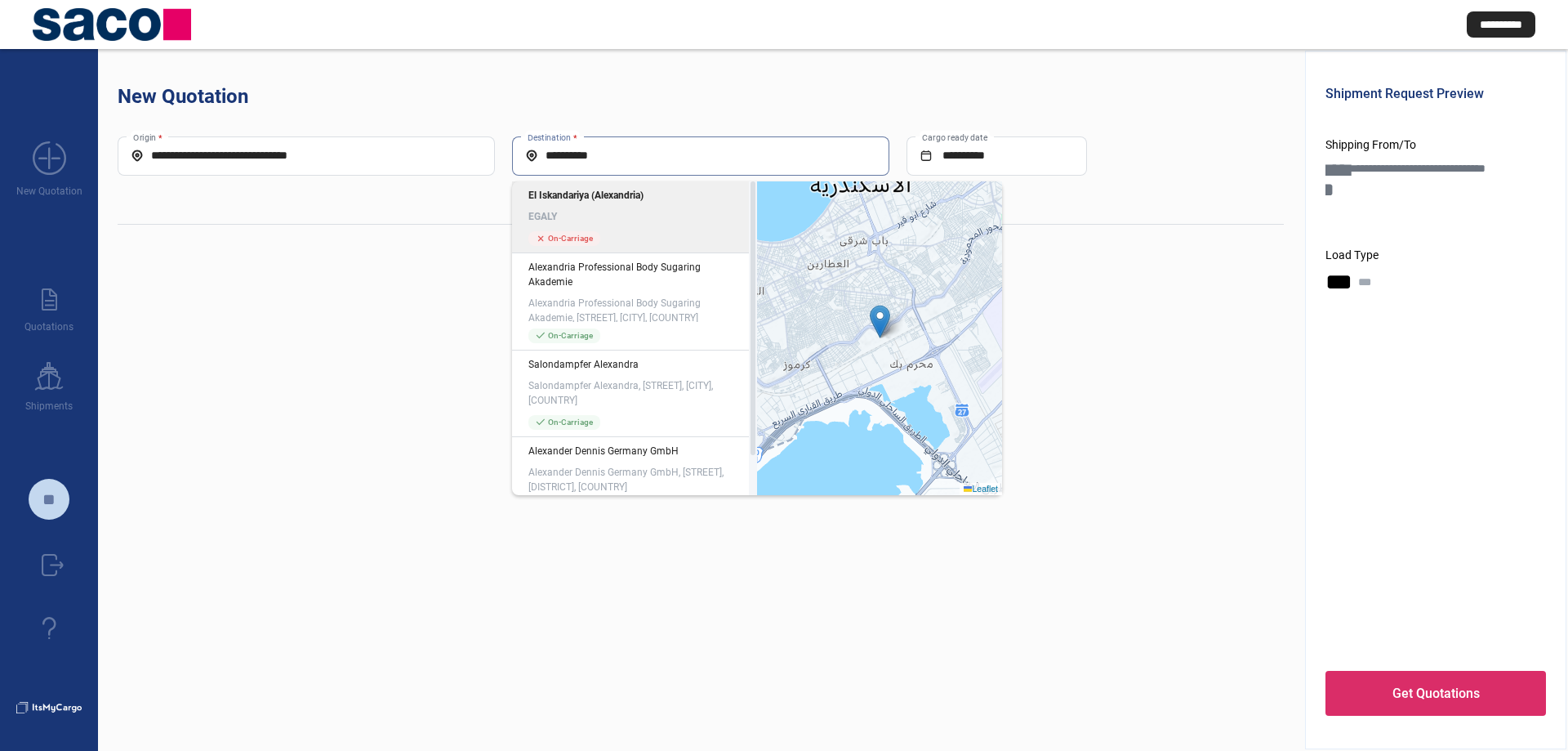 type on "**********" 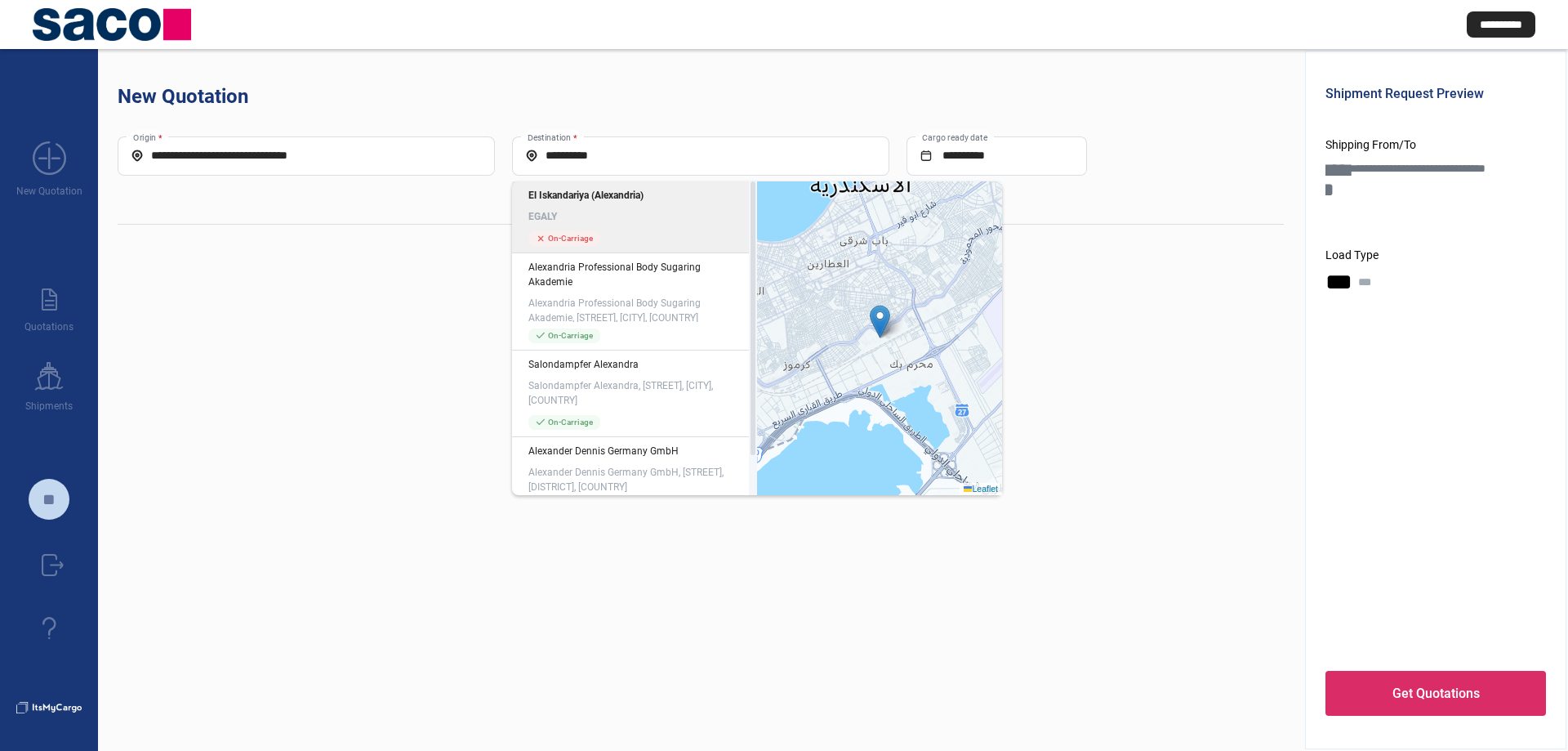 click on "El Iskandariya (Alexandria) EGALY" at bounding box center (635, 206) 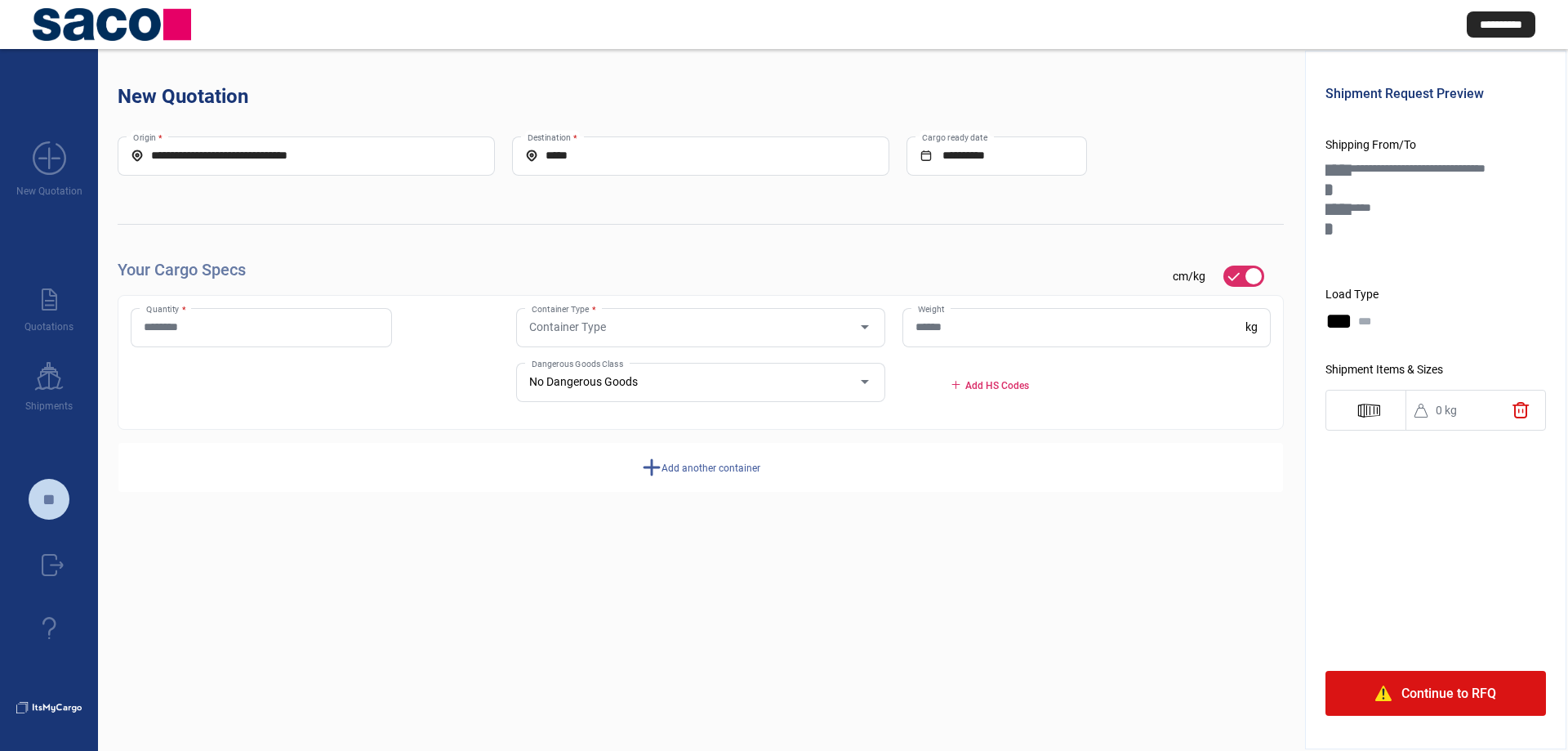 click on "Quantity *" at bounding box center [261, 327] 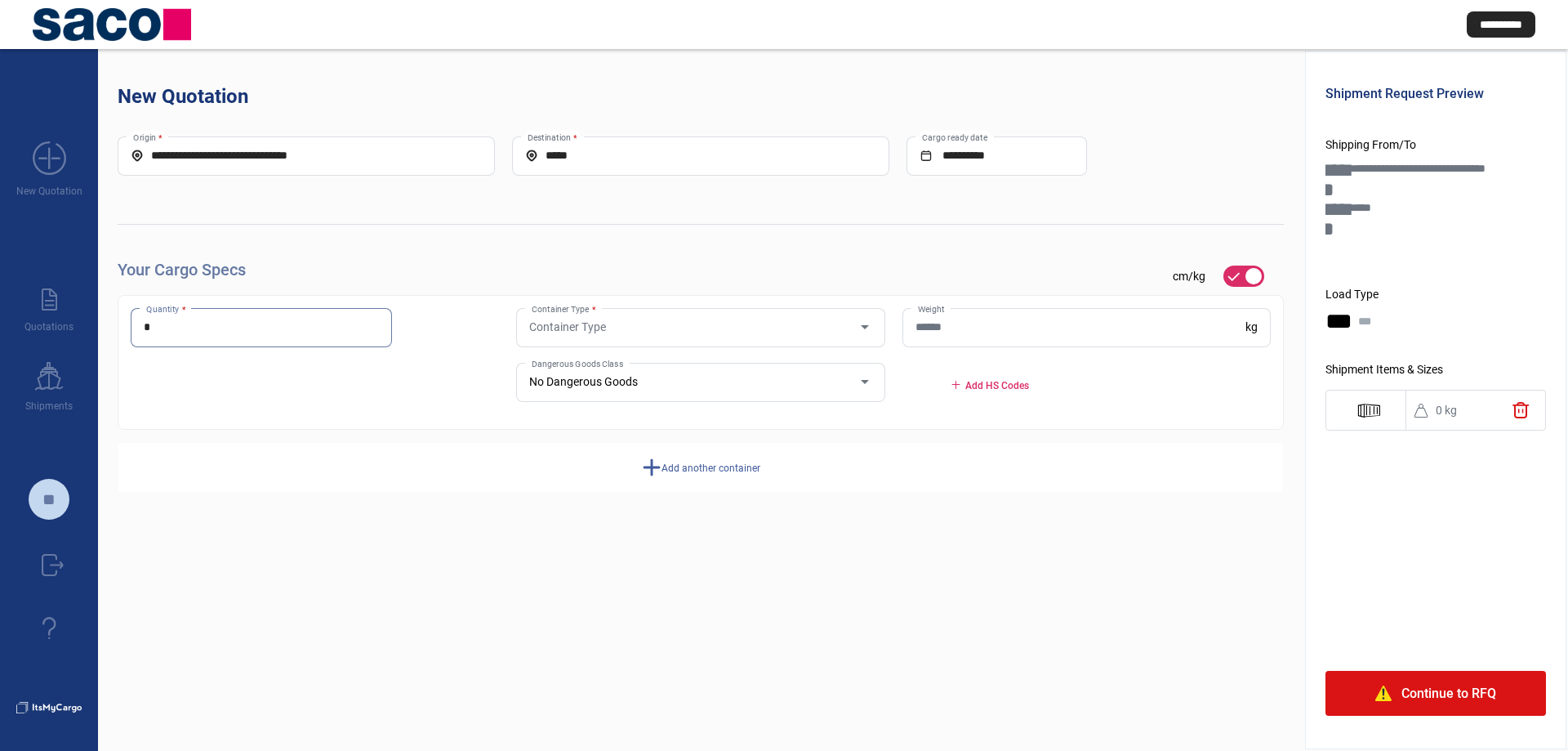 type on "*" 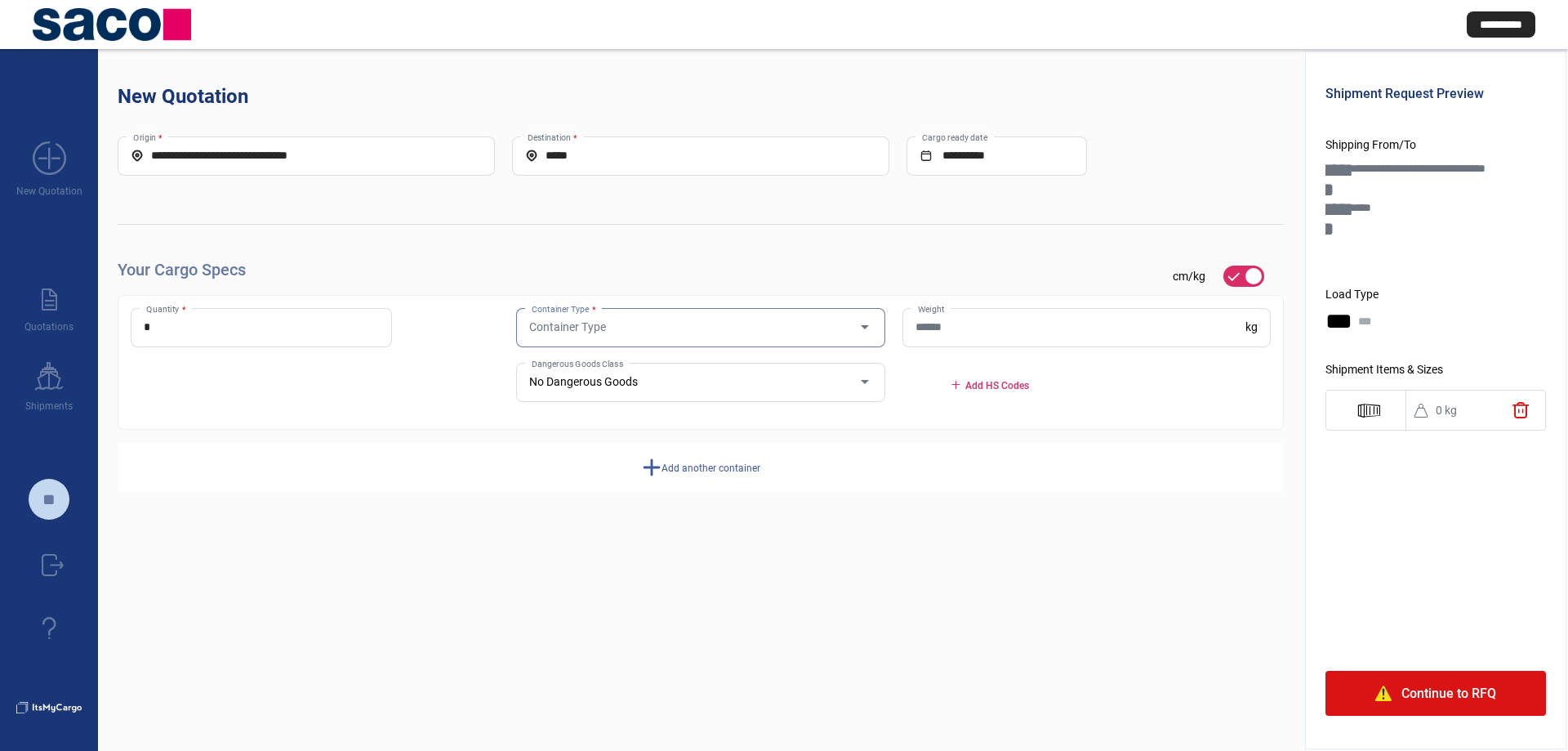 click at bounding box center [865, 327] 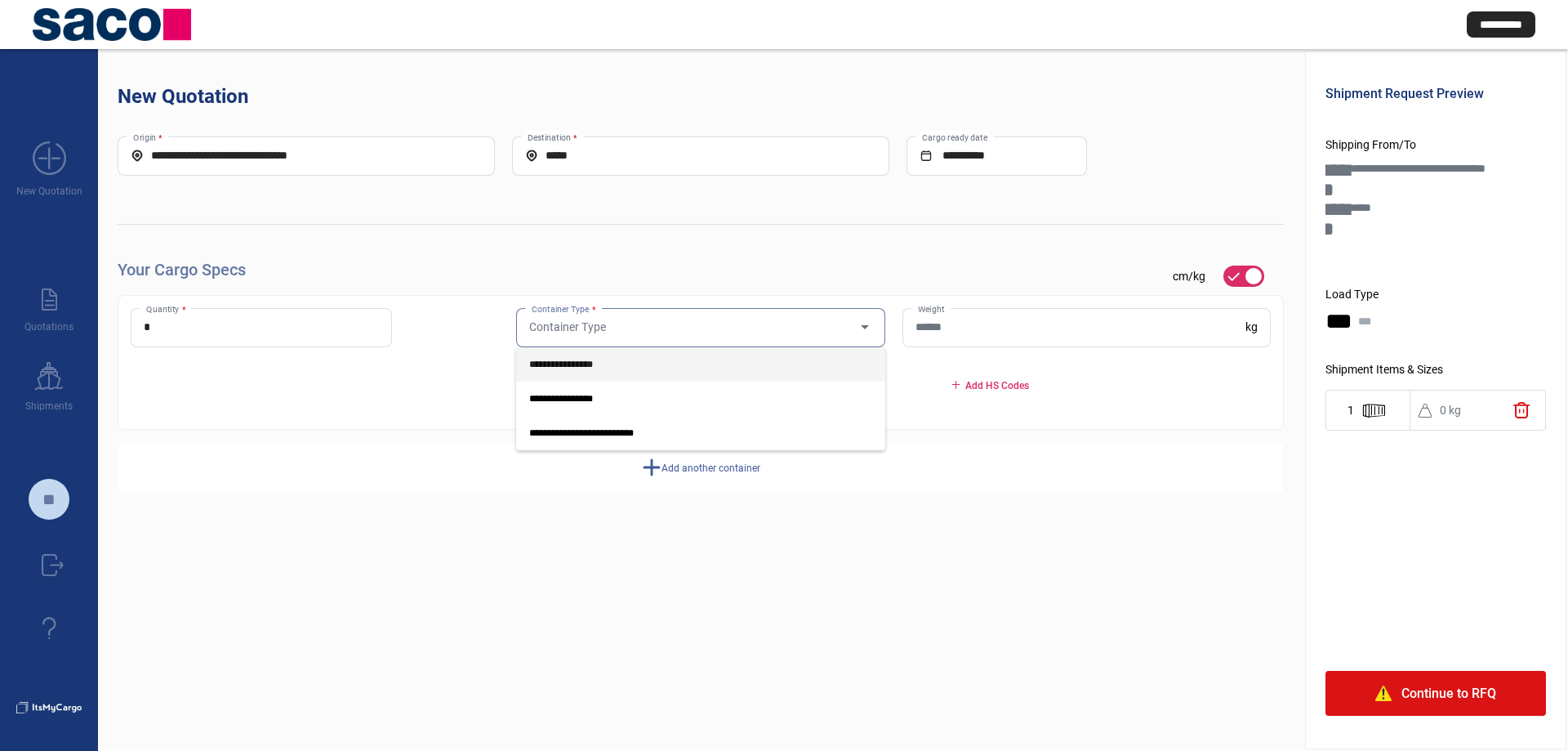 click on "**********" at bounding box center [700, 364] 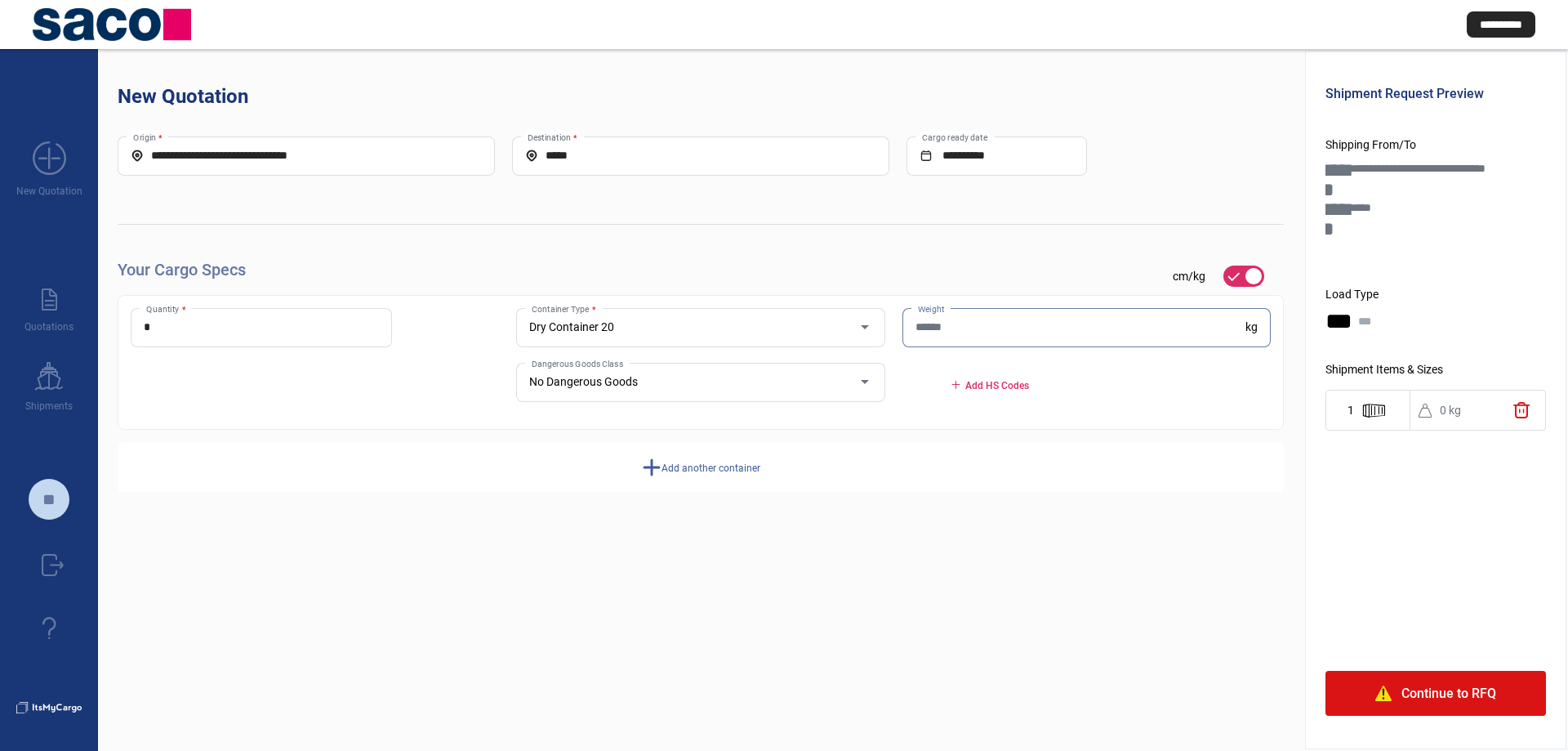 click on "Weight" at bounding box center (1080, 327) 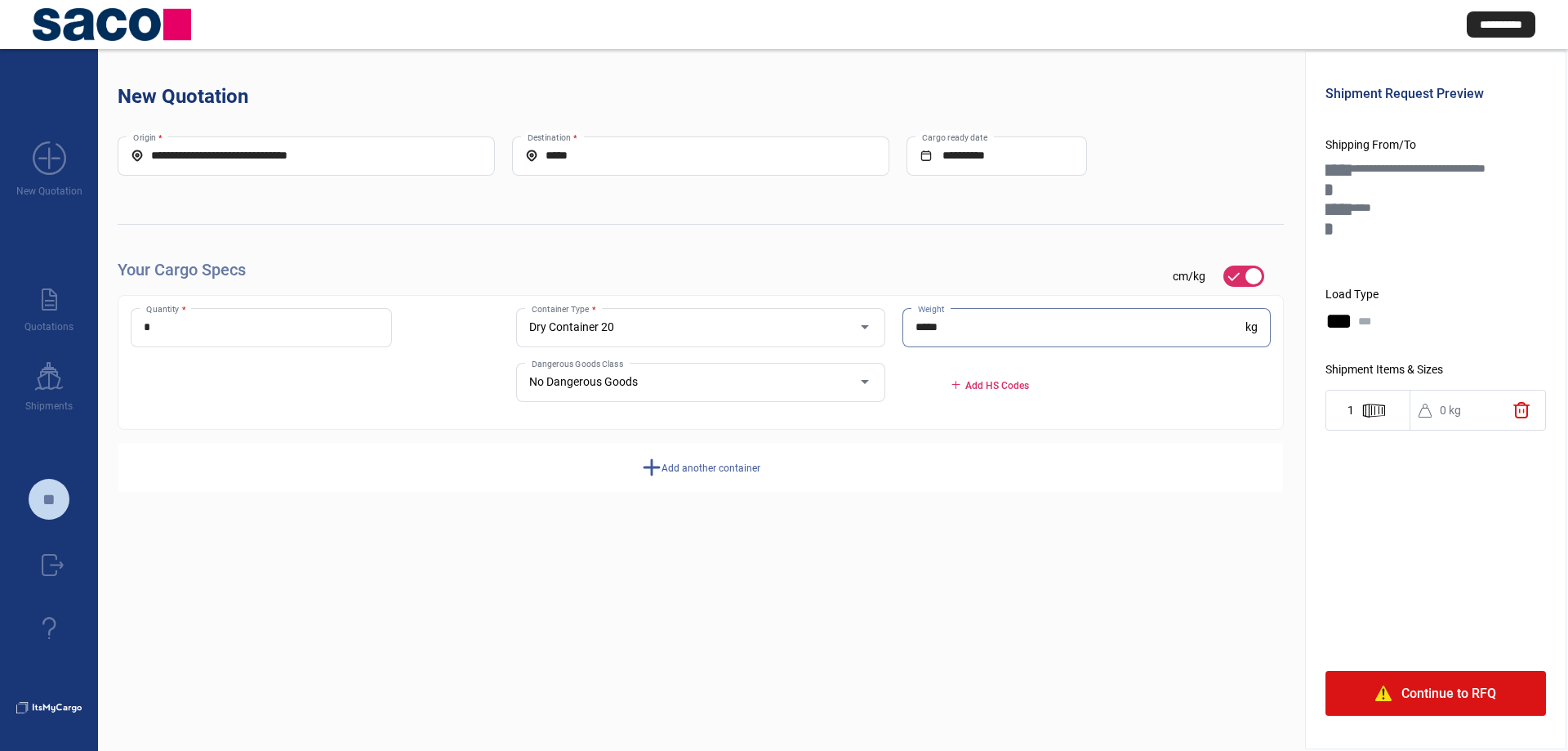 type on "*****" 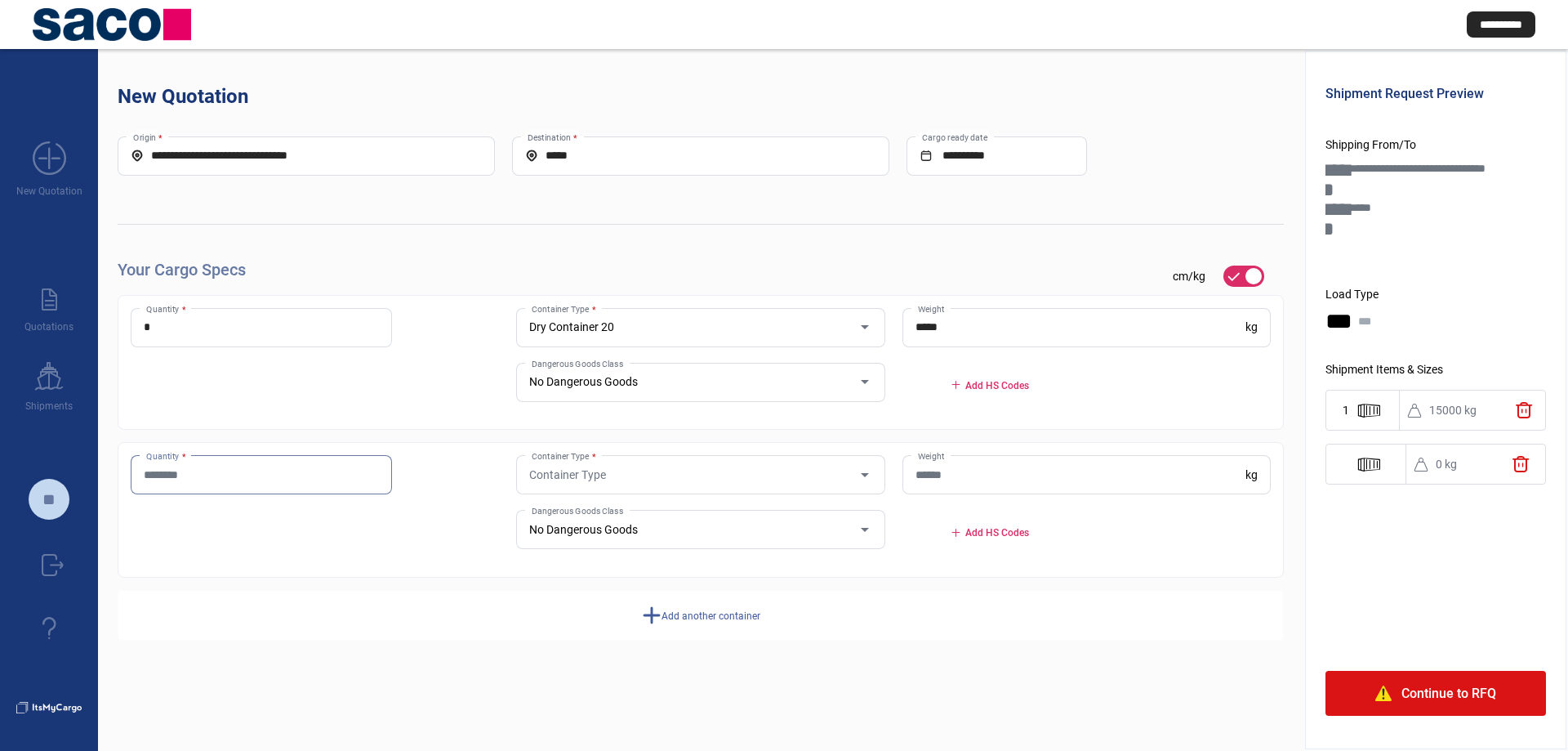 click on "Quantity *" at bounding box center [261, 475] 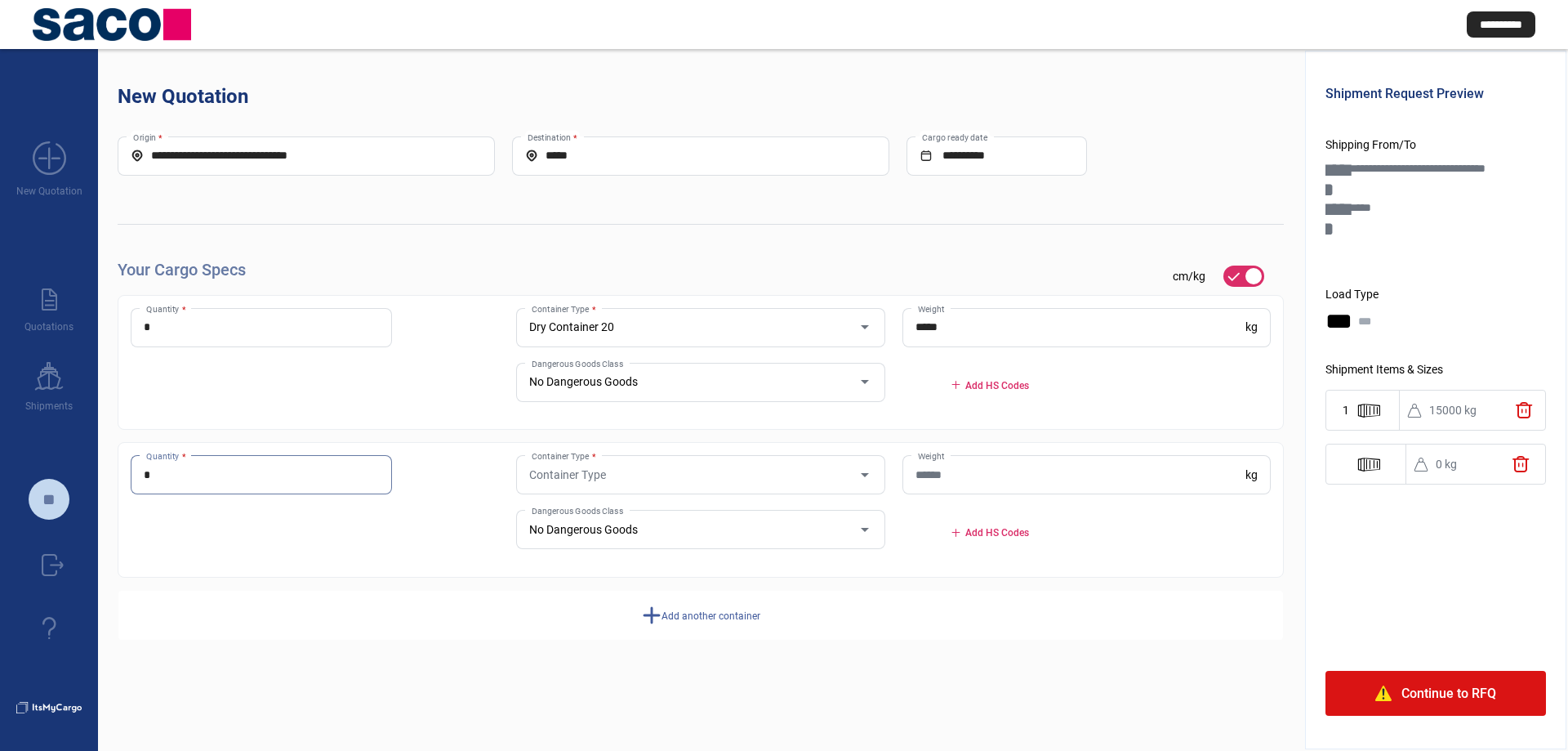 type on "*" 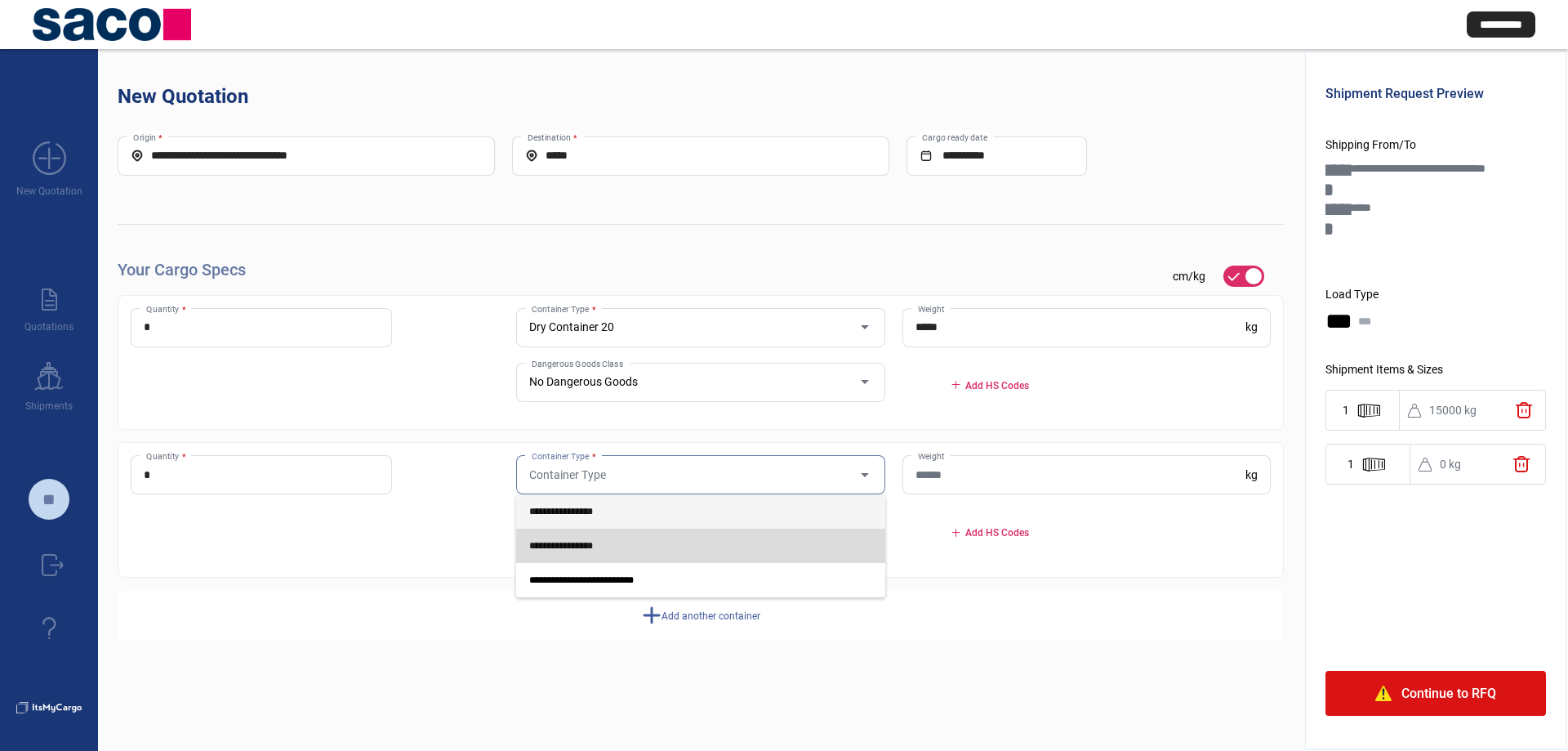 click on "**********" at bounding box center [700, 546] 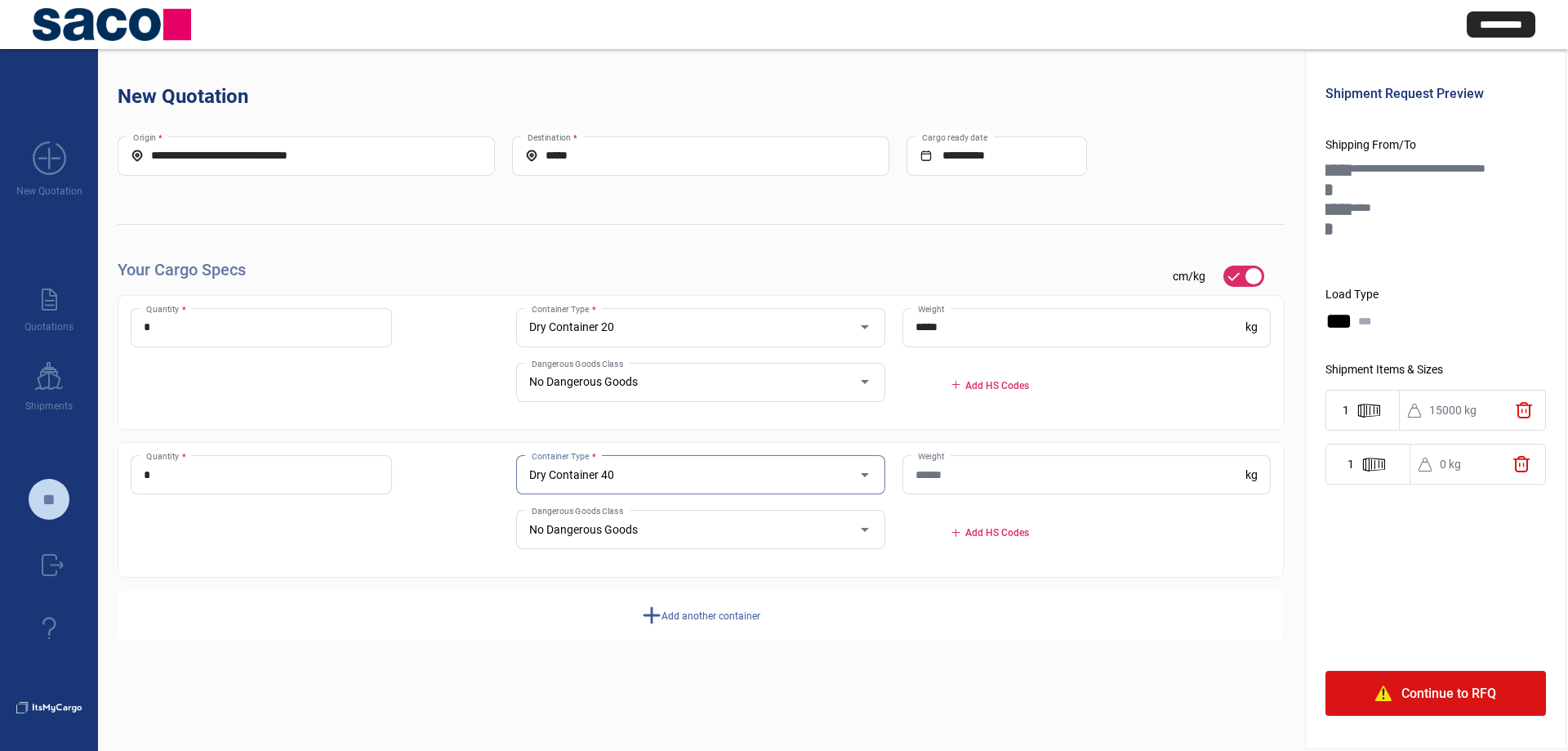 click on "Weight" at bounding box center (1080, 475) 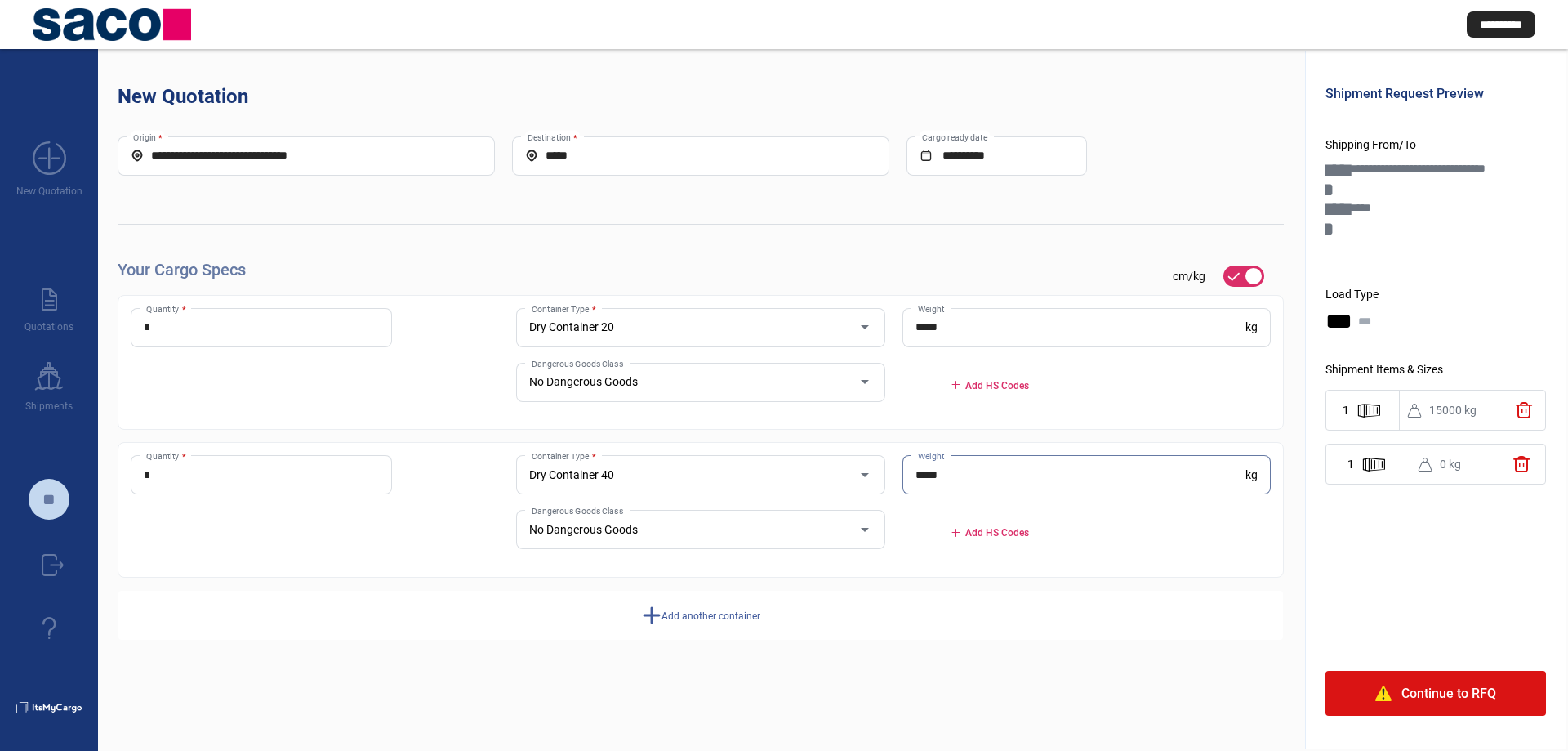 type on "*****" 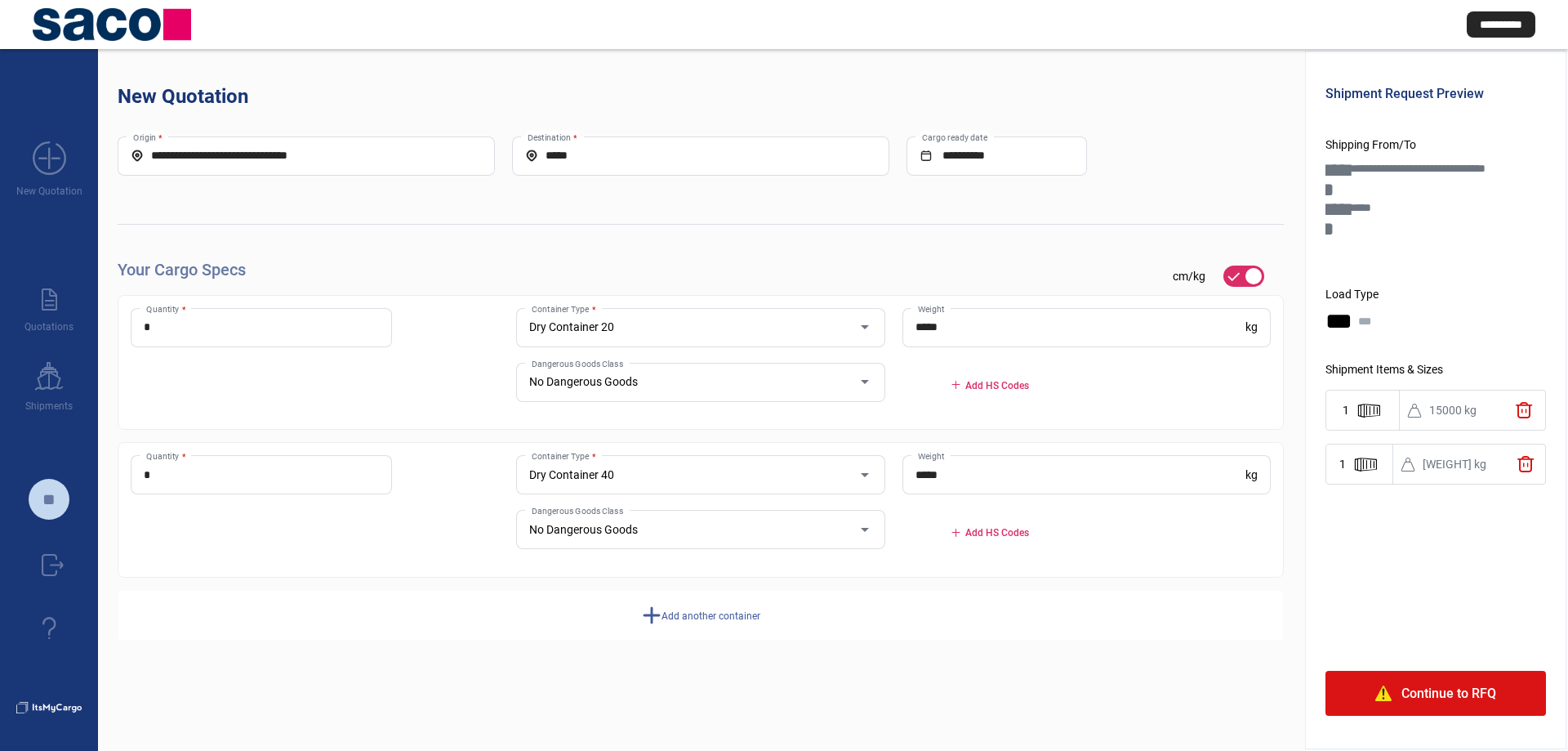 click on "Continue to RFQ" at bounding box center [1436, 693] 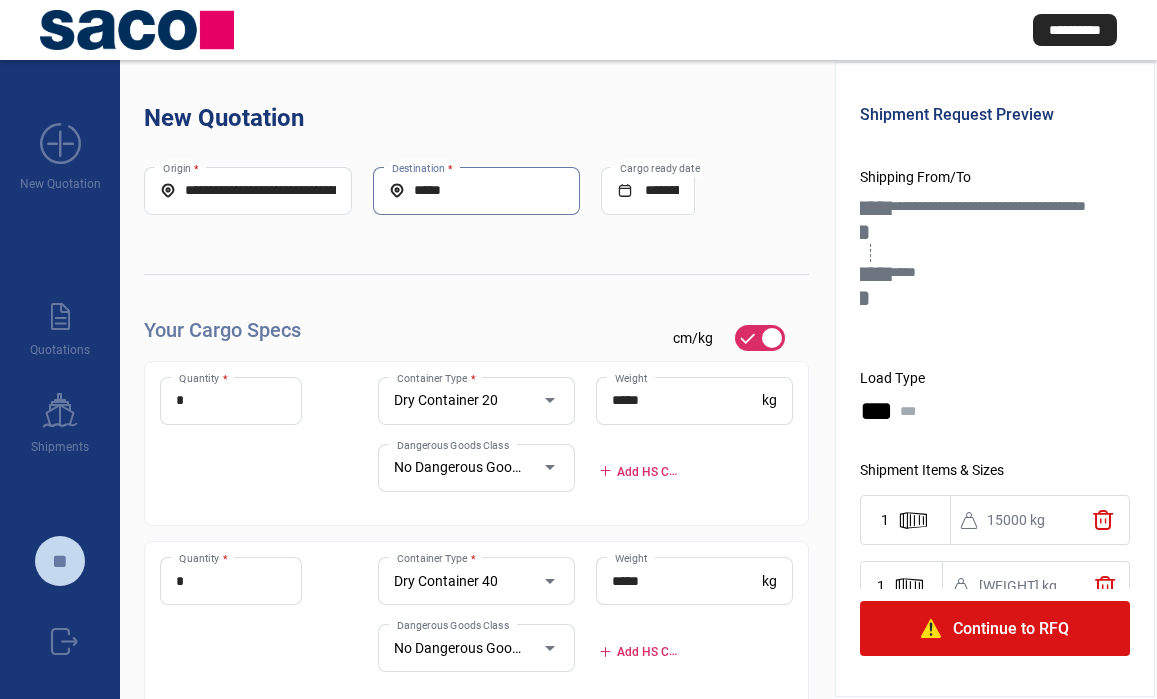 click on "*****" at bounding box center (477, 190) 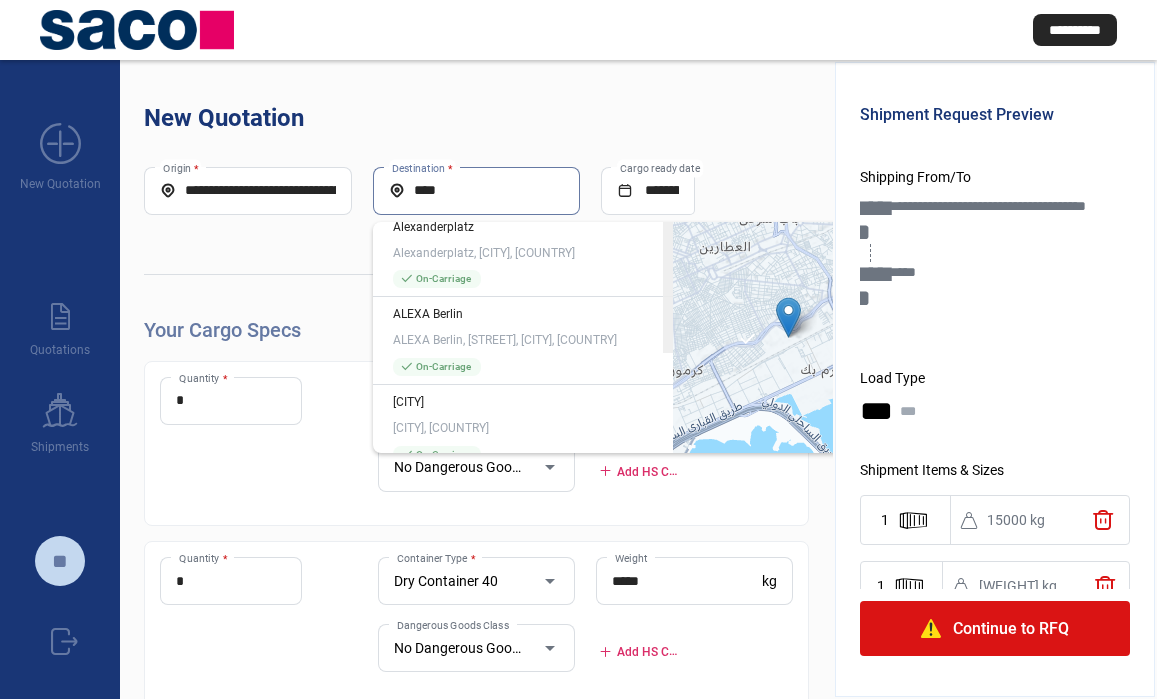 scroll, scrollTop: 0, scrollLeft: 0, axis: both 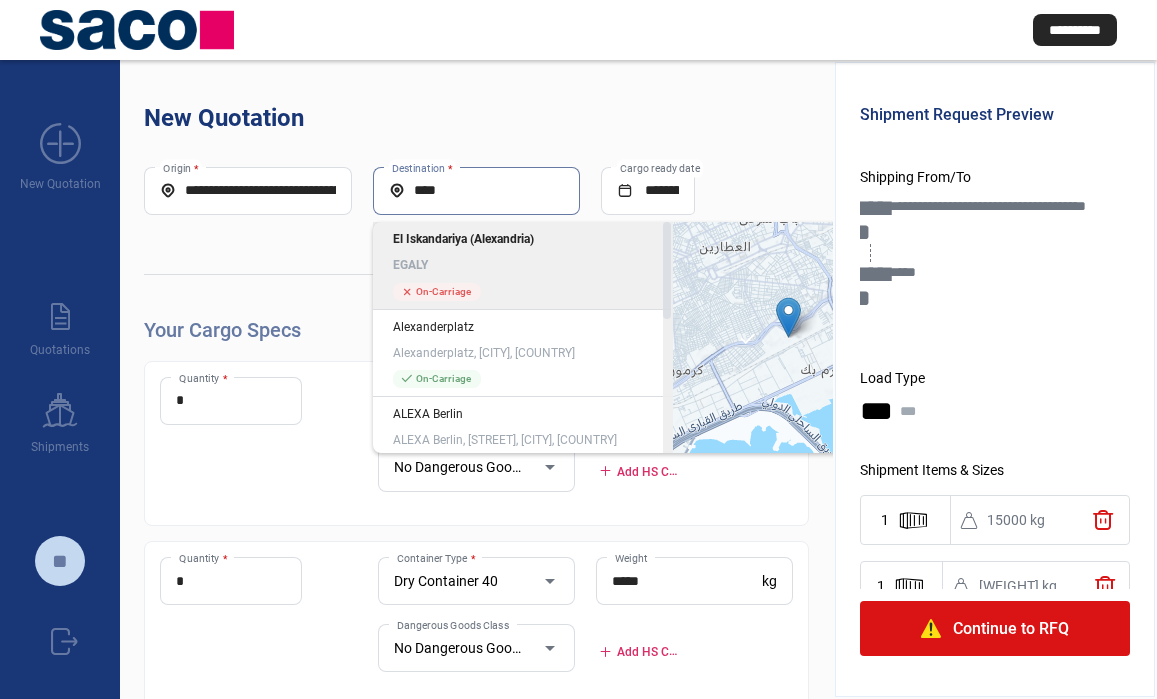 drag, startPoint x: 665, startPoint y: 250, endPoint x: 651, endPoint y: 180, distance: 71.38628 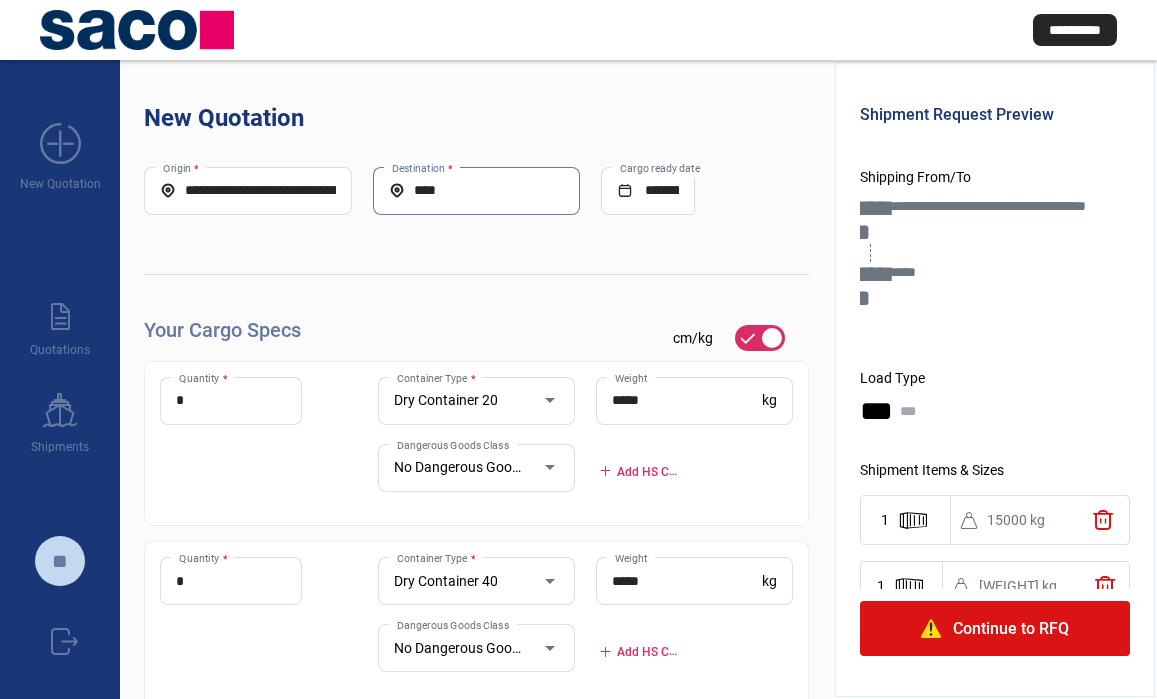 type on "****" 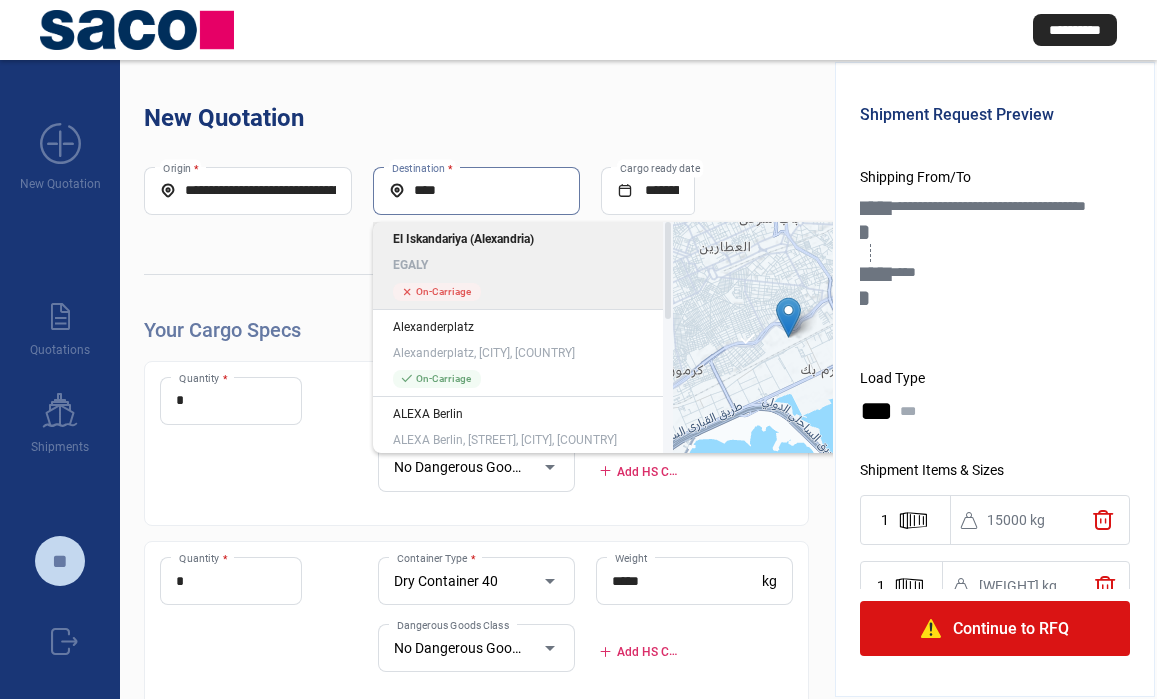 click on "EGALY" at bounding box center (523, 265) 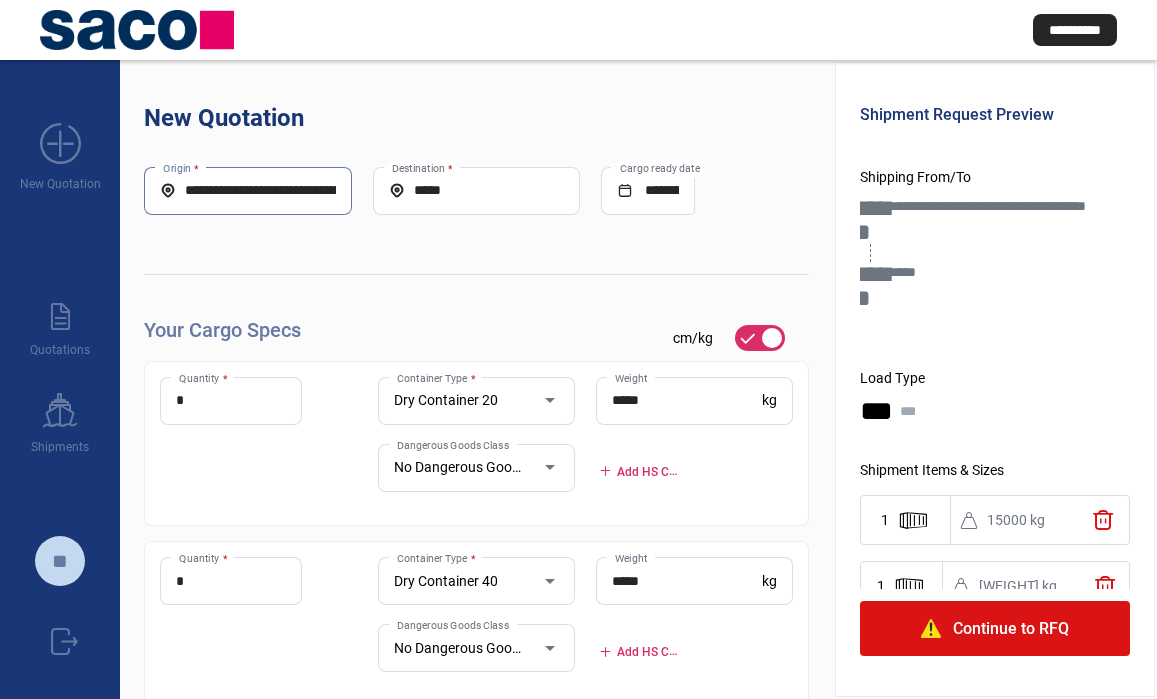 click on "**********" at bounding box center (248, 190) 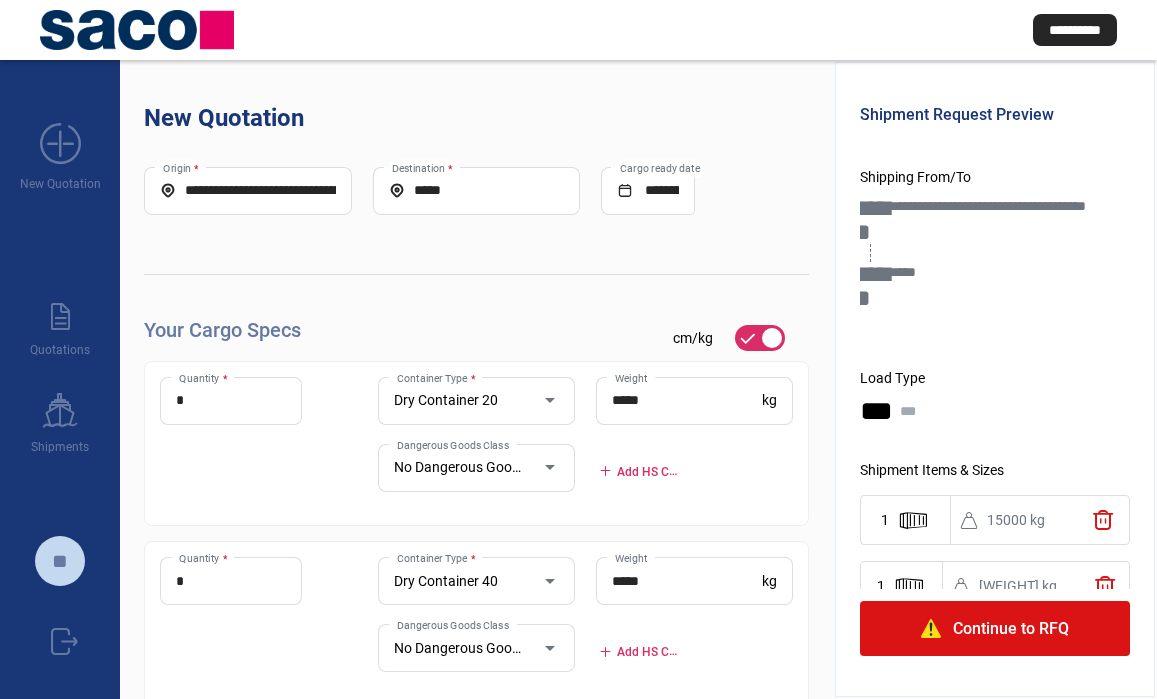 drag, startPoint x: 177, startPoint y: 262, endPoint x: 180, endPoint y: 247, distance: 15.297058 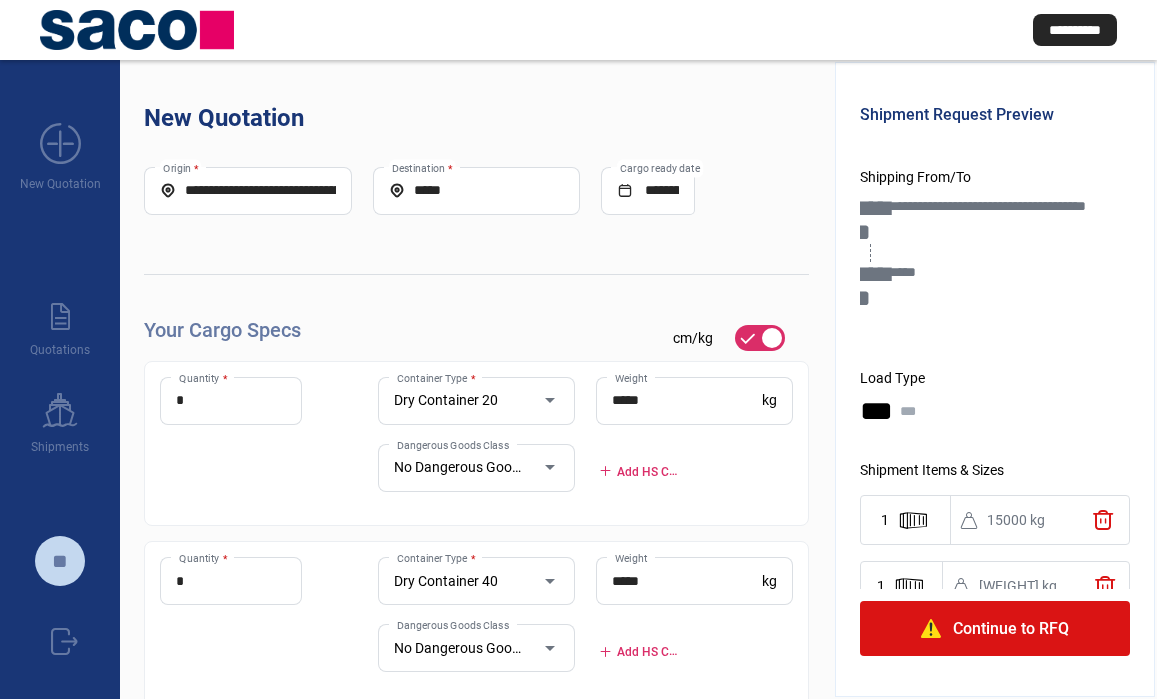 click on "**********" at bounding box center [476, 475] 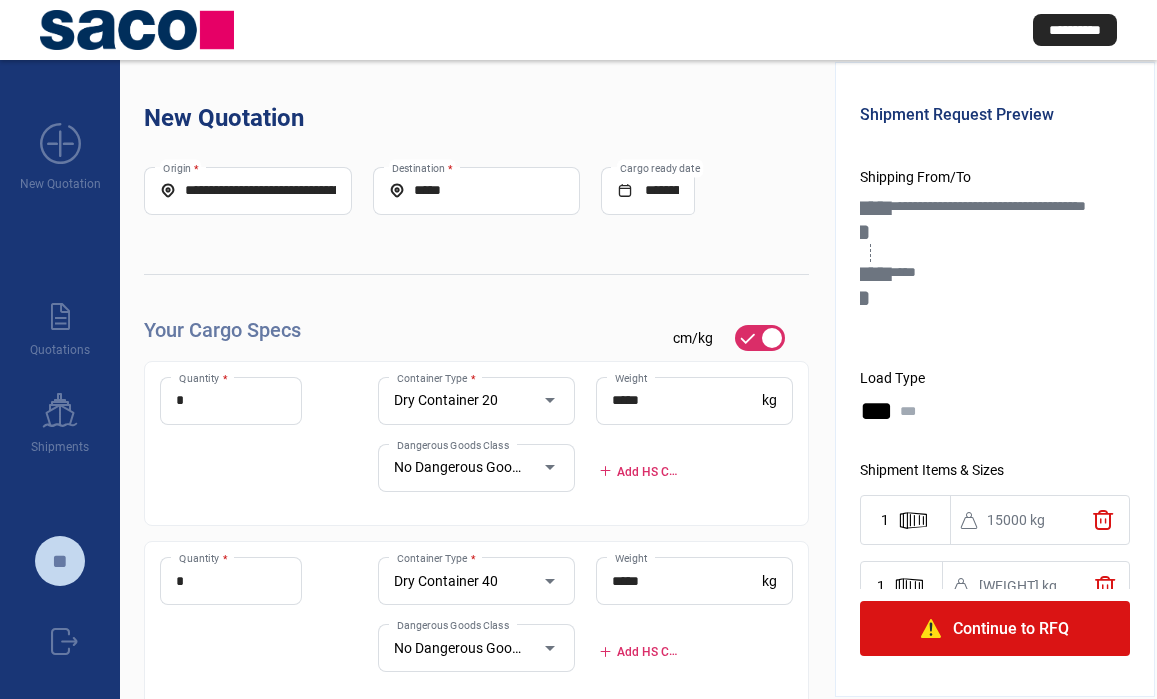 click on "**********" at bounding box center (248, 191) 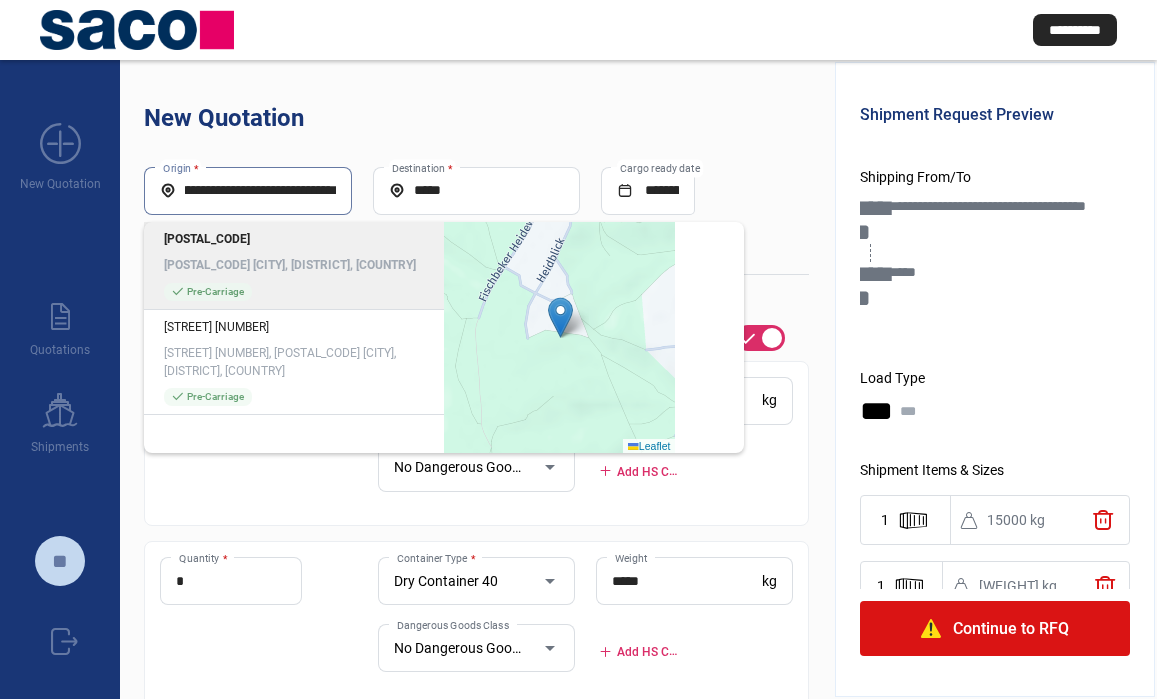 scroll, scrollTop: 0, scrollLeft: 0, axis: both 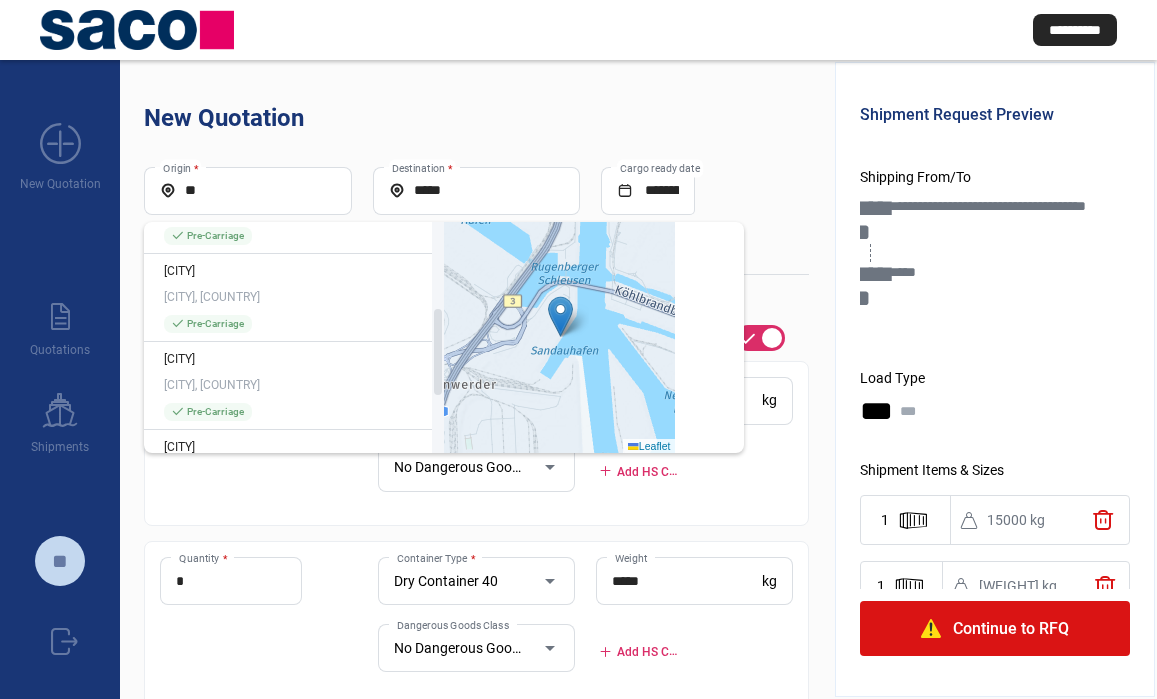 drag, startPoint x: 433, startPoint y: 245, endPoint x: 439, endPoint y: 272, distance: 27.658634 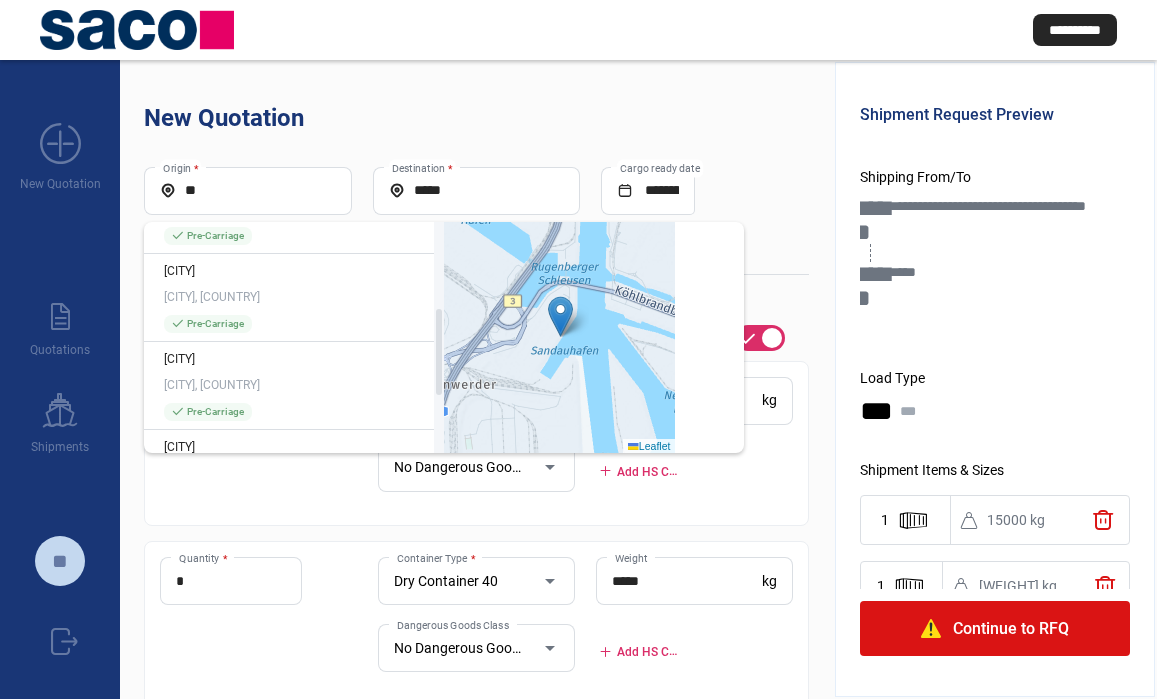 drag, startPoint x: 446, startPoint y: 317, endPoint x: 447, endPoint y: 379, distance: 62.008064 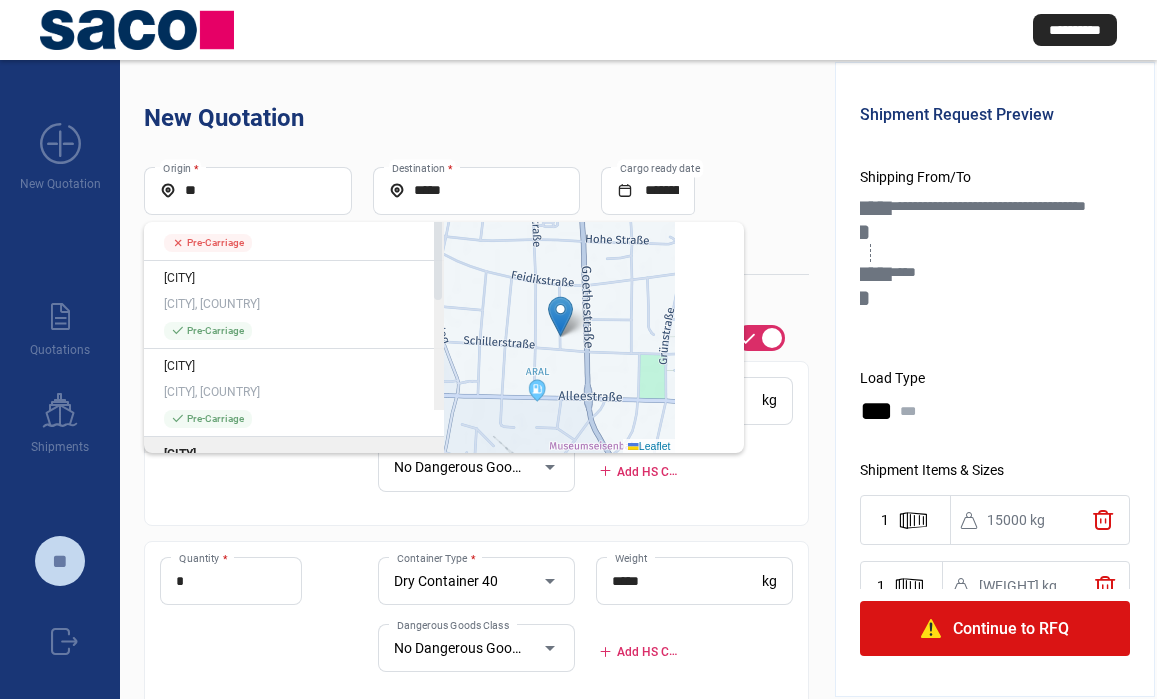 scroll, scrollTop: 0, scrollLeft: 0, axis: both 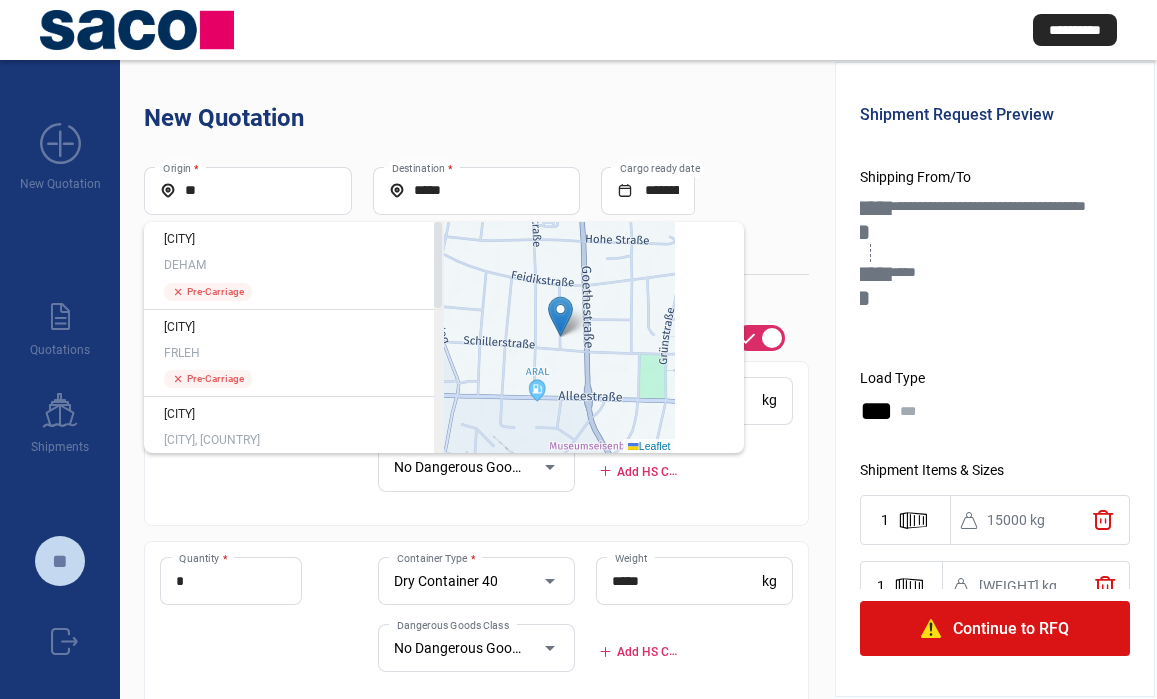 drag, startPoint x: 438, startPoint y: 352, endPoint x: 459, endPoint y: 204, distance: 149.48244 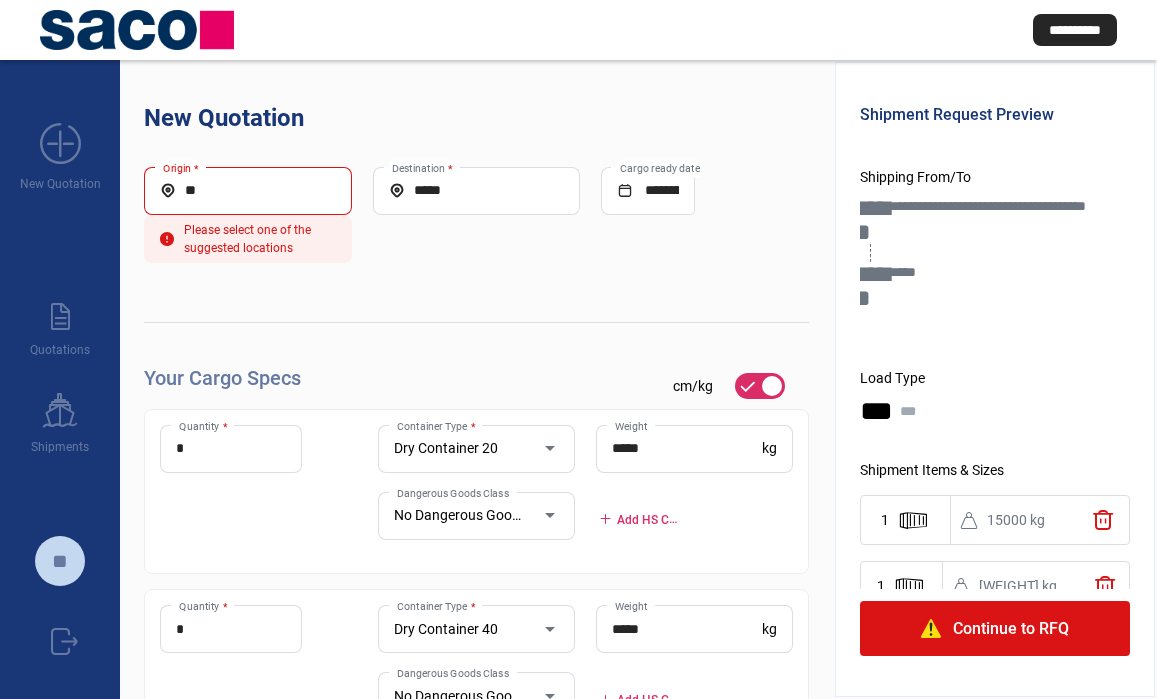 click on "**" at bounding box center [248, 190] 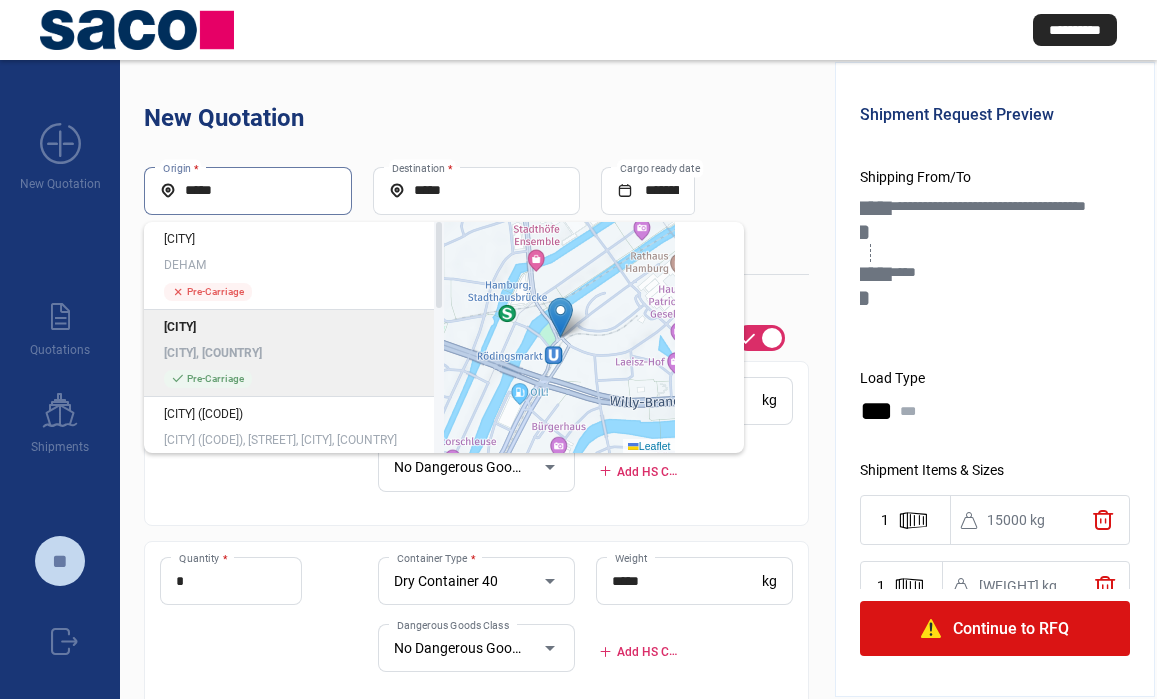 type on "*****" 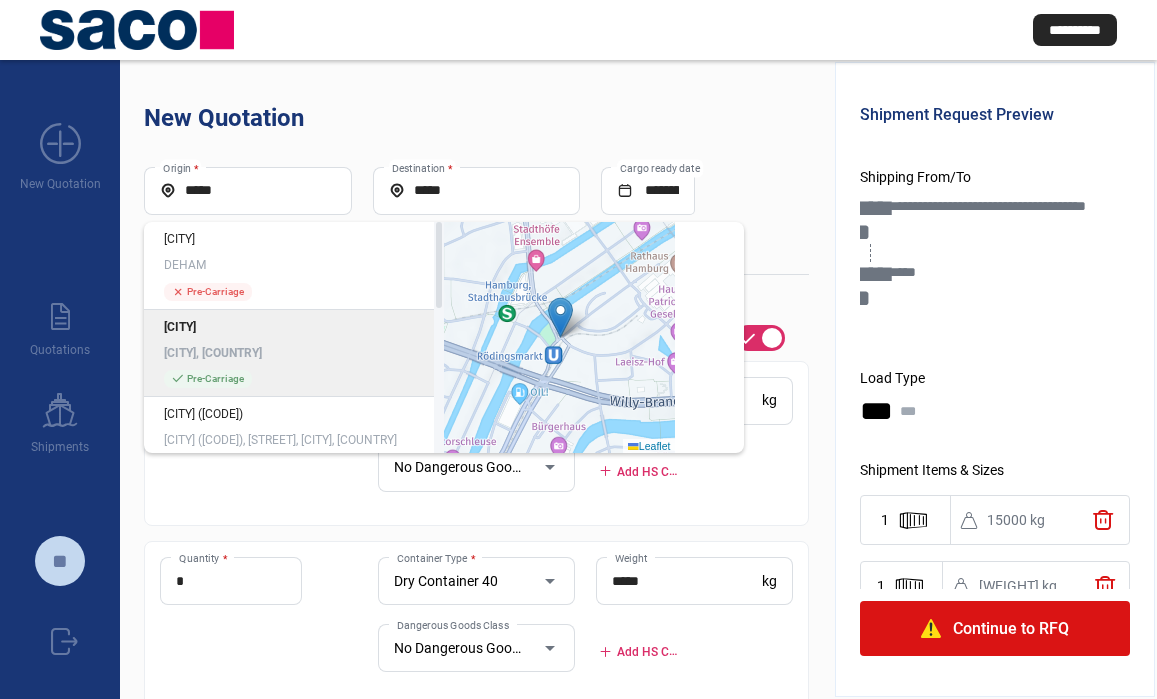 click on "Pre-Carriage" at bounding box center (215, 379) 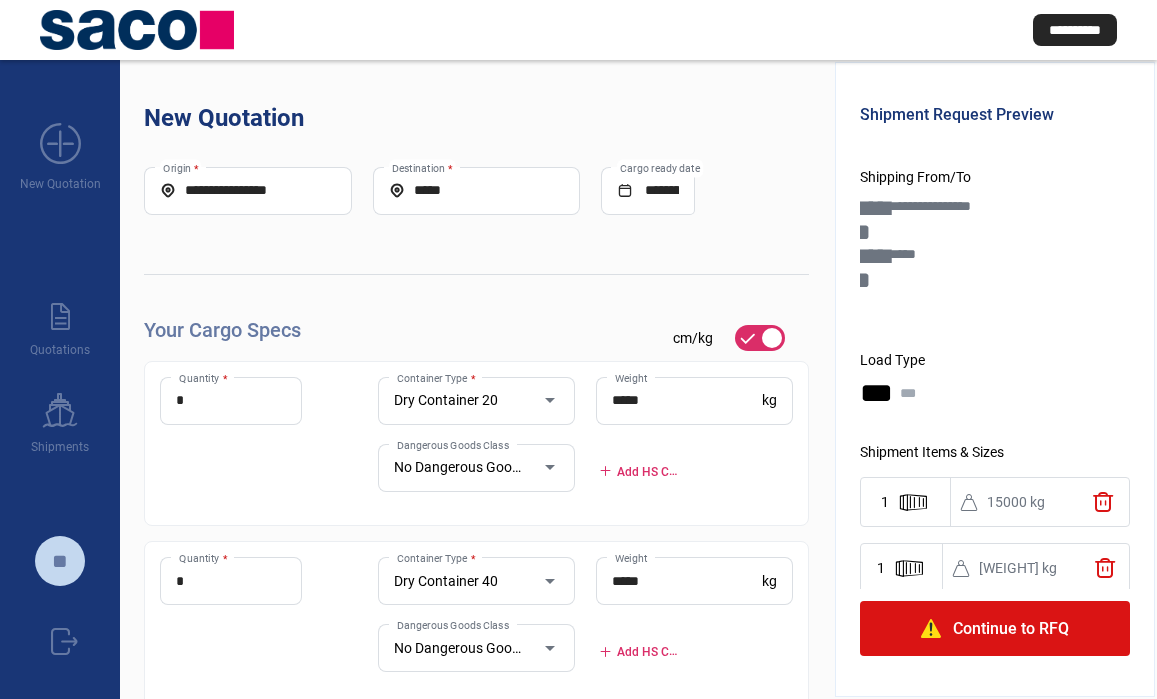click on "Continue to RFQ" at bounding box center (1011, 629) 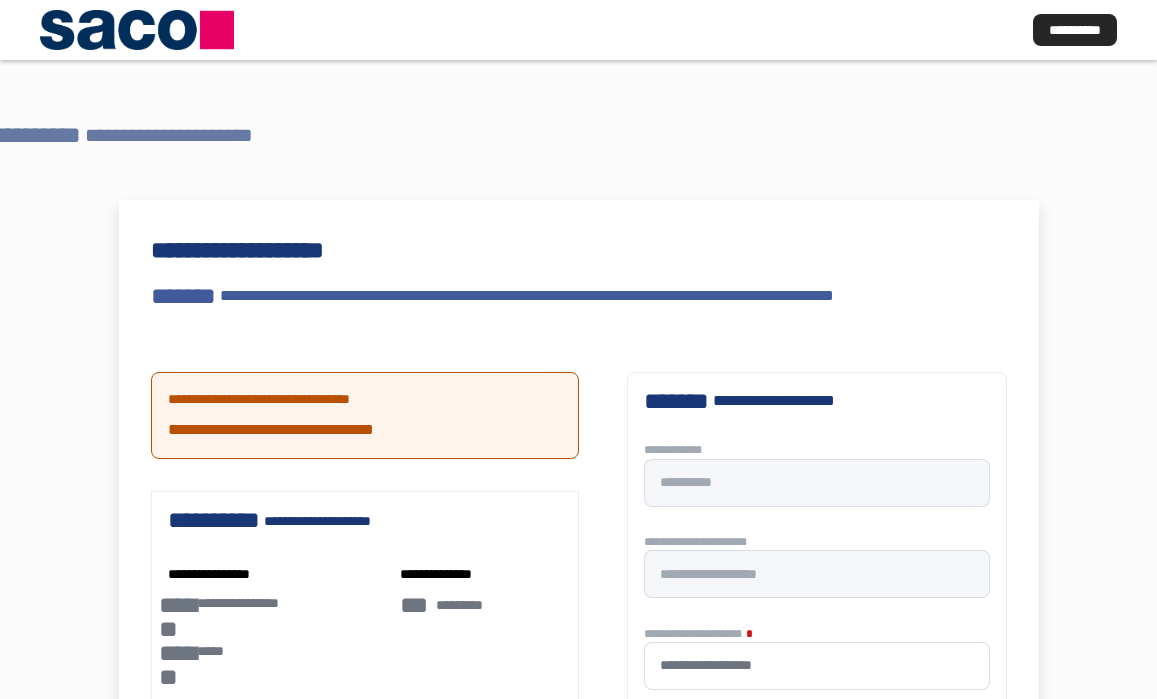 type 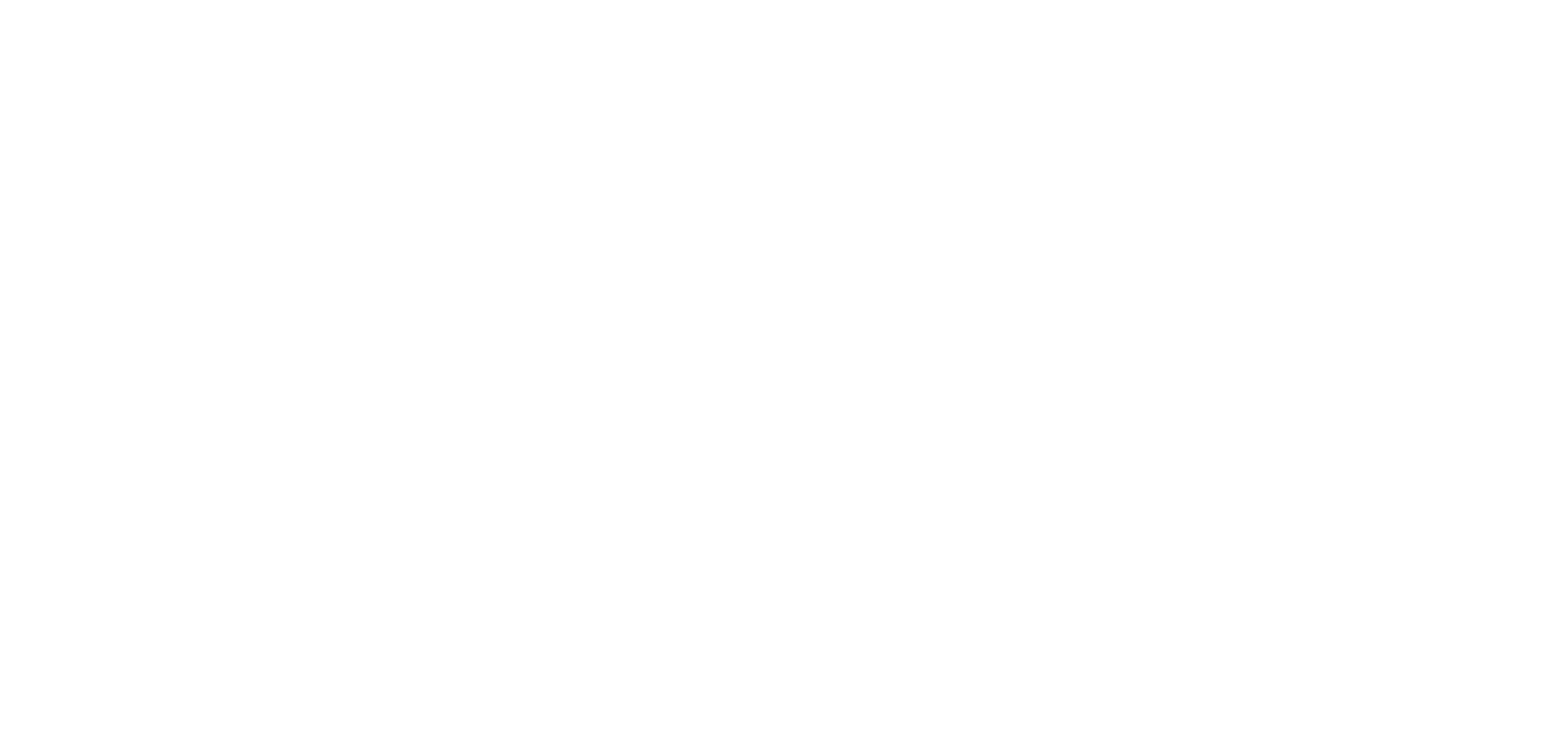 scroll, scrollTop: 0, scrollLeft: 0, axis: both 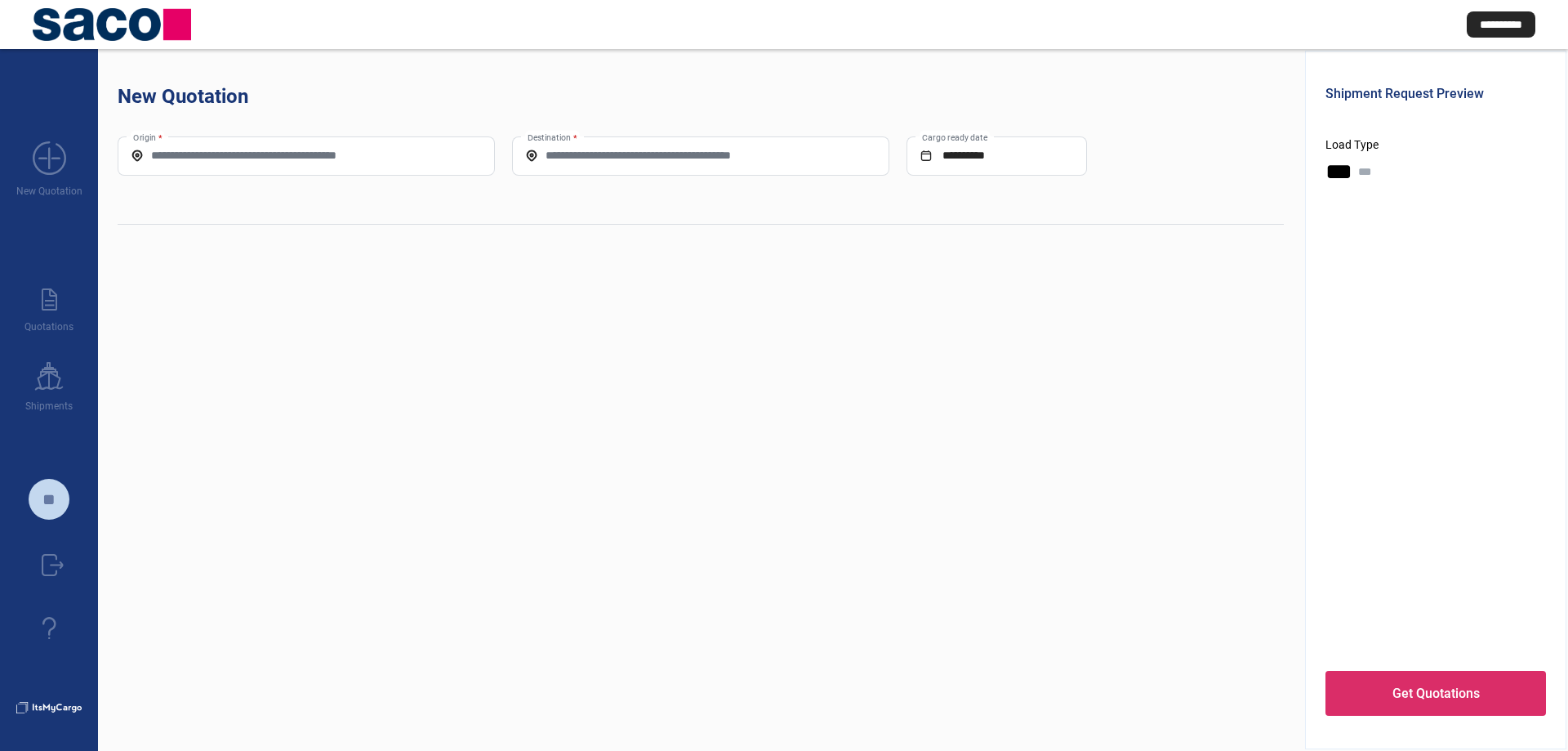 click on "**" at bounding box center [49, 499] 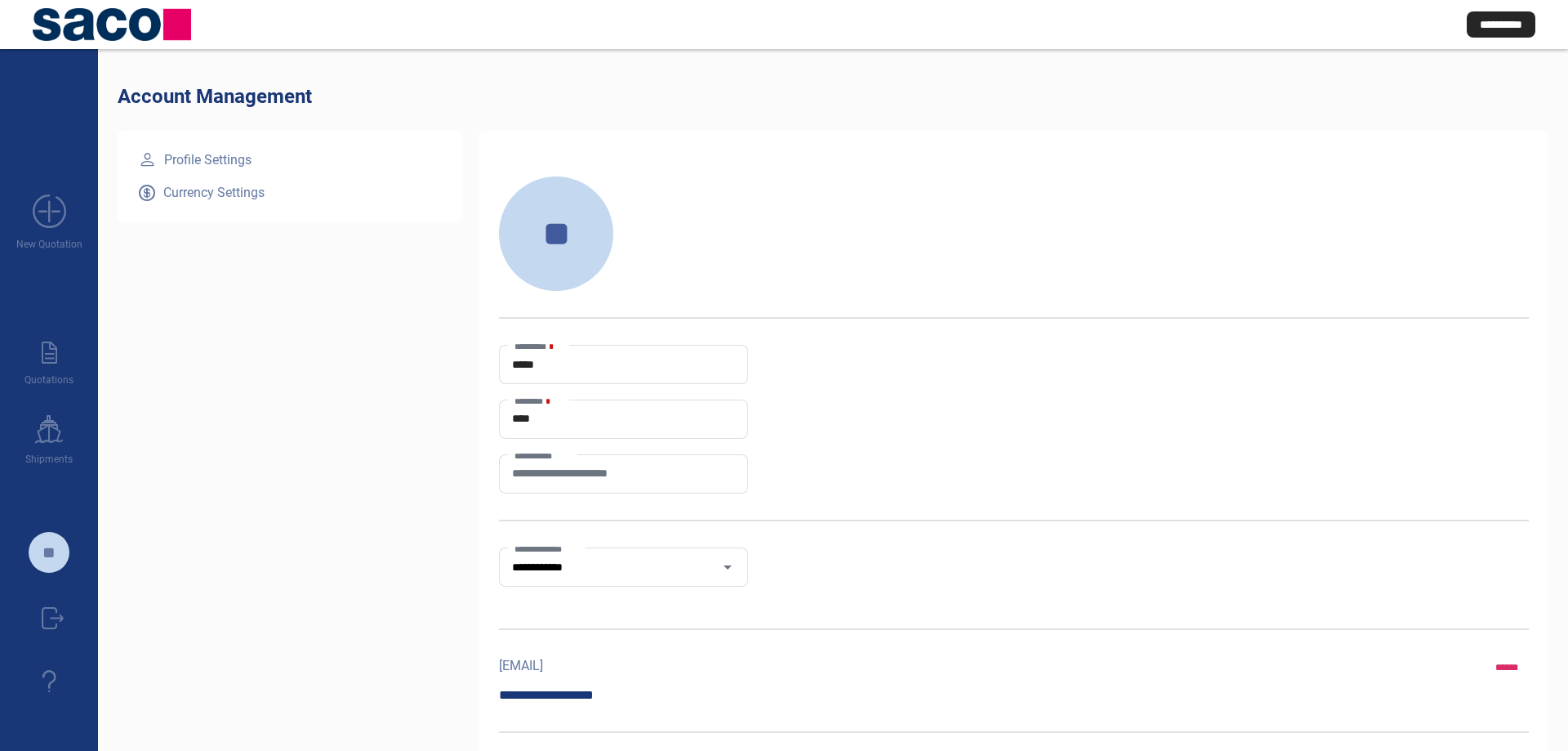 scroll, scrollTop: 107, scrollLeft: 0, axis: vertical 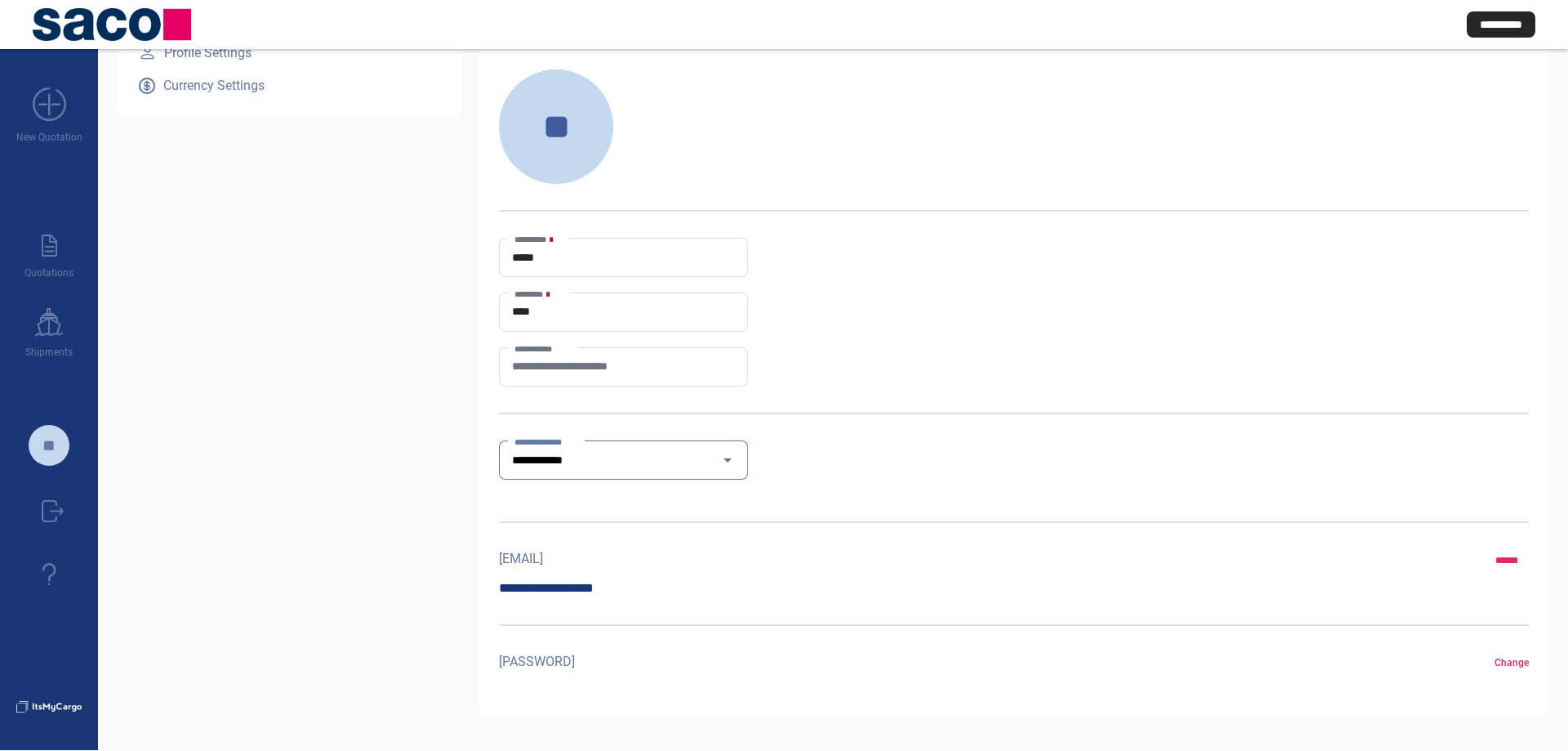 click at bounding box center (728, 460) 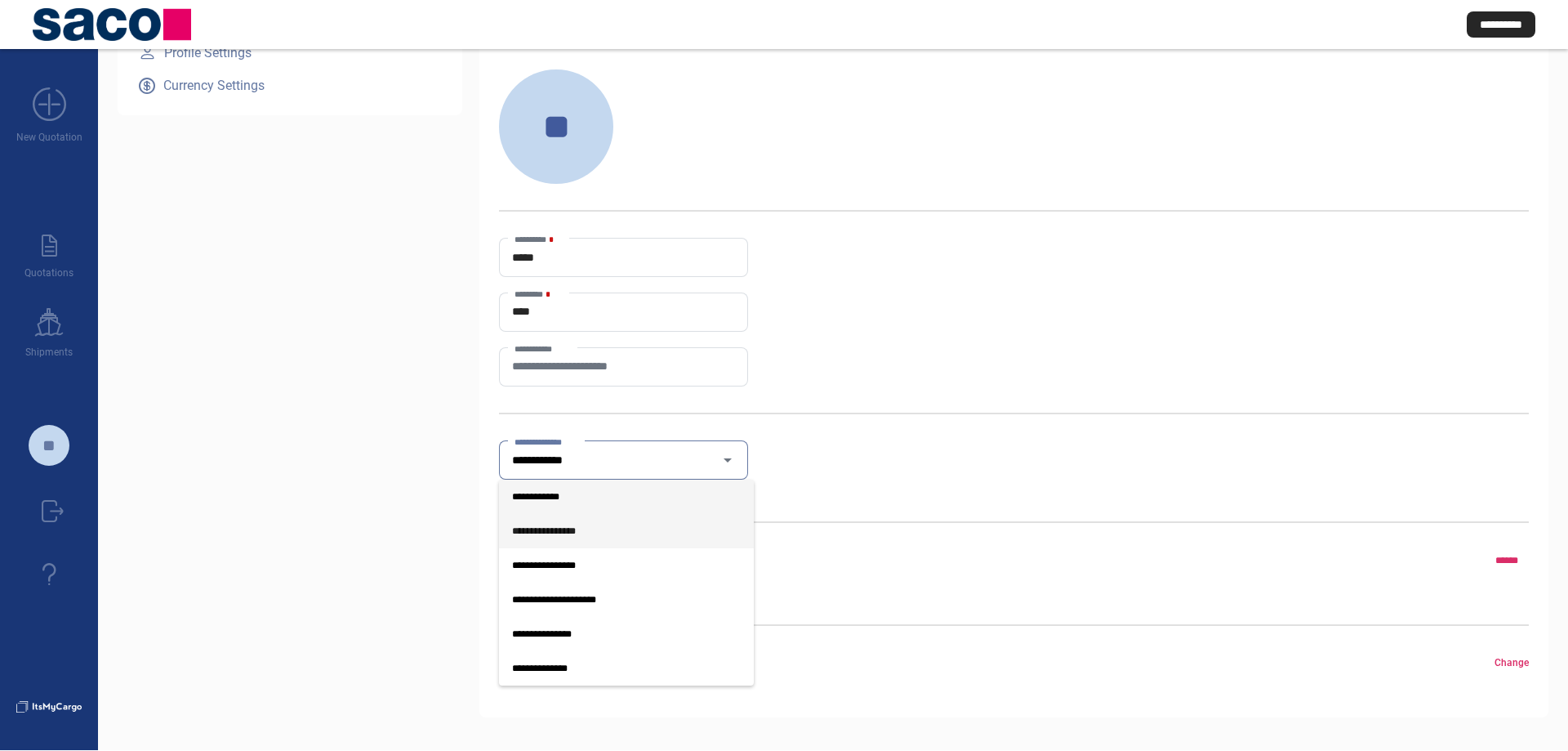 click on "**********" at bounding box center (626, 531) 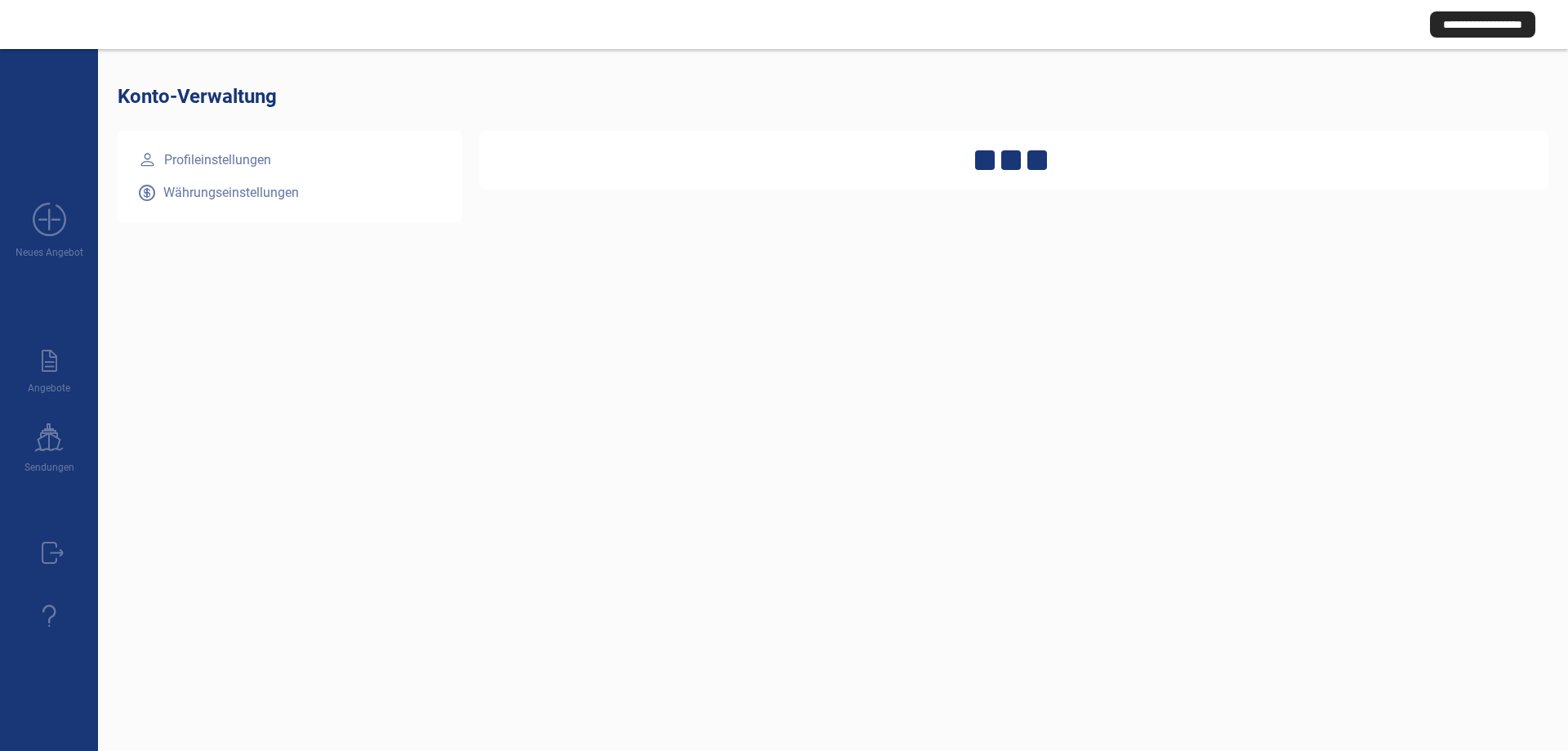 scroll, scrollTop: 0, scrollLeft: 0, axis: both 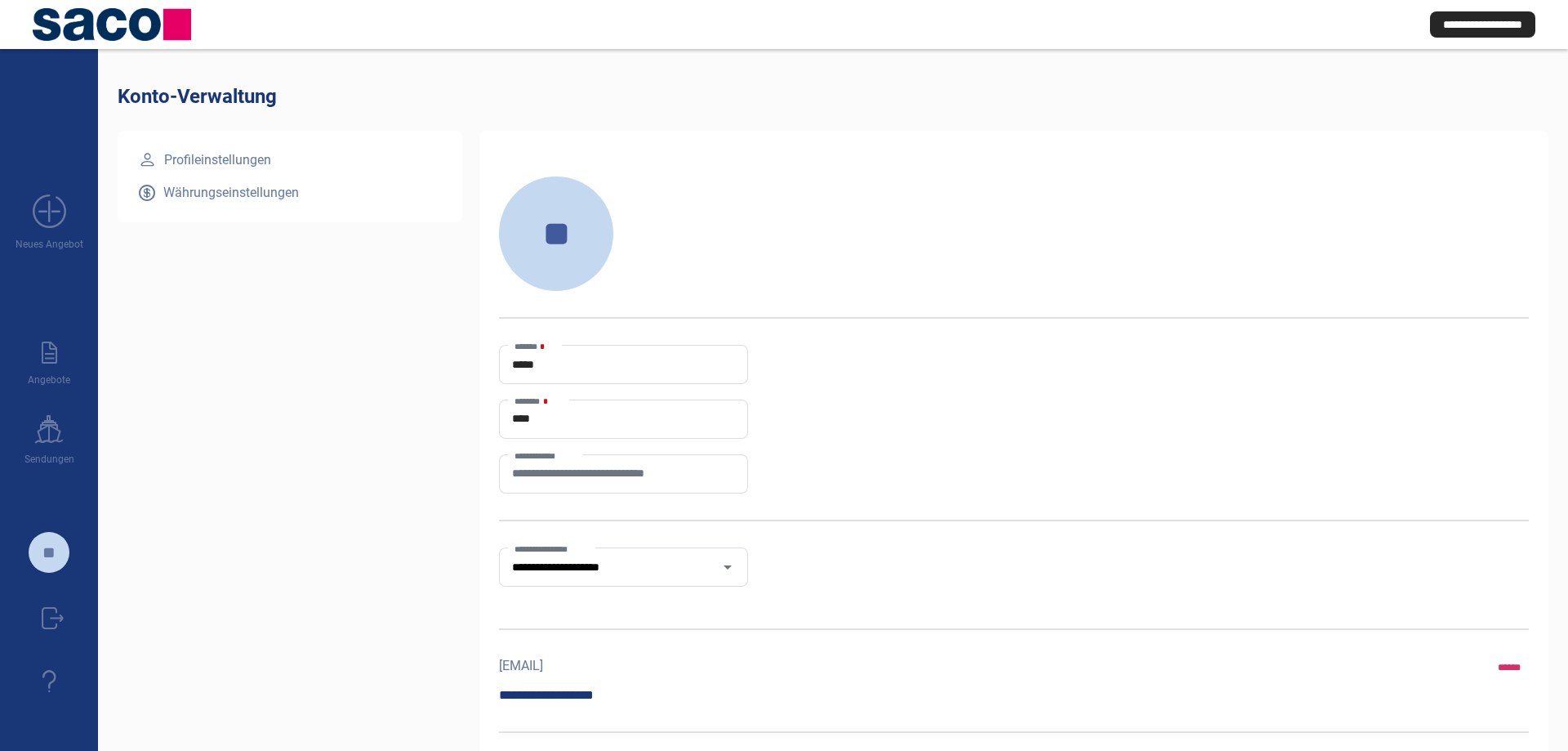 click on "Profileinstellungen" at bounding box center (217, 160) 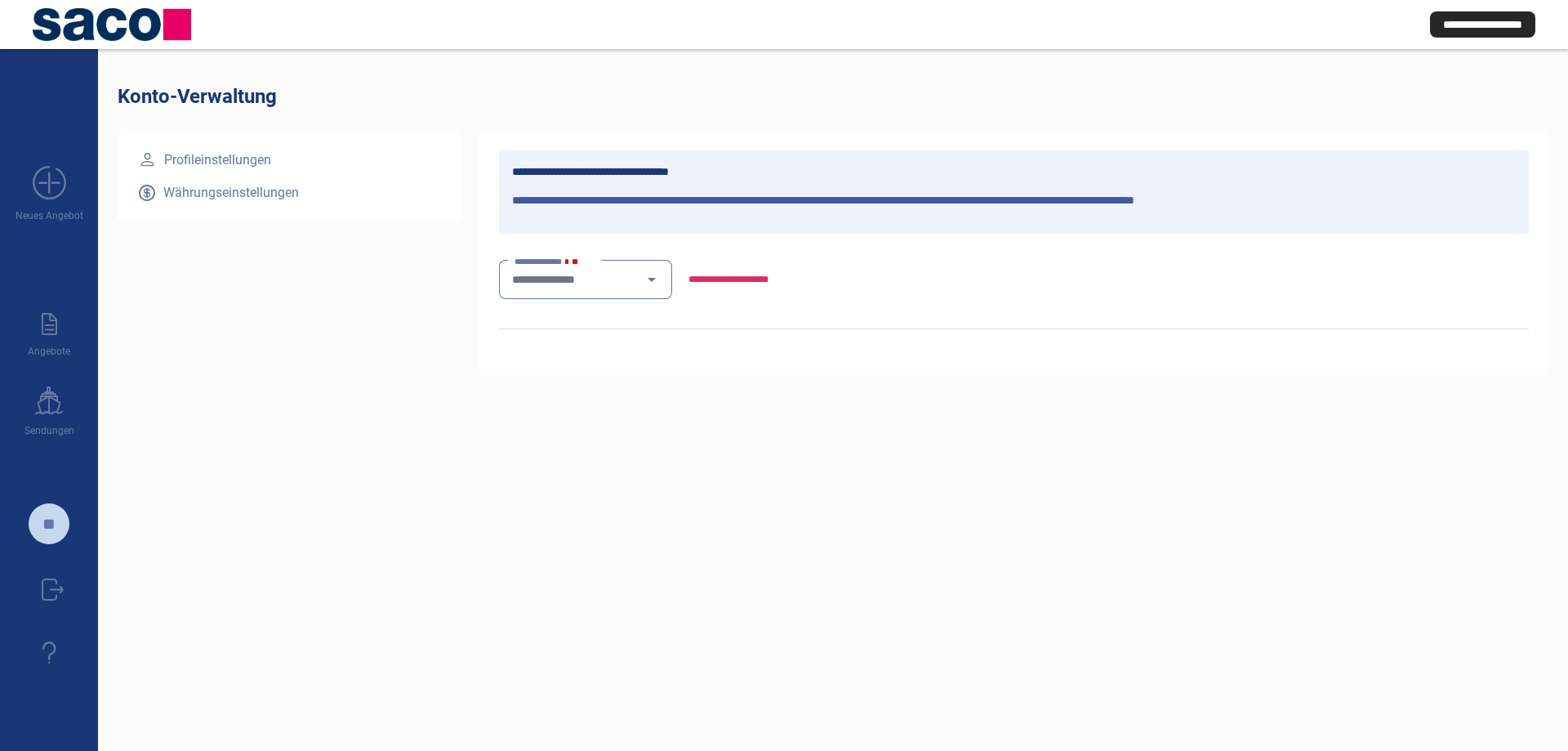 click at bounding box center [644, 279] 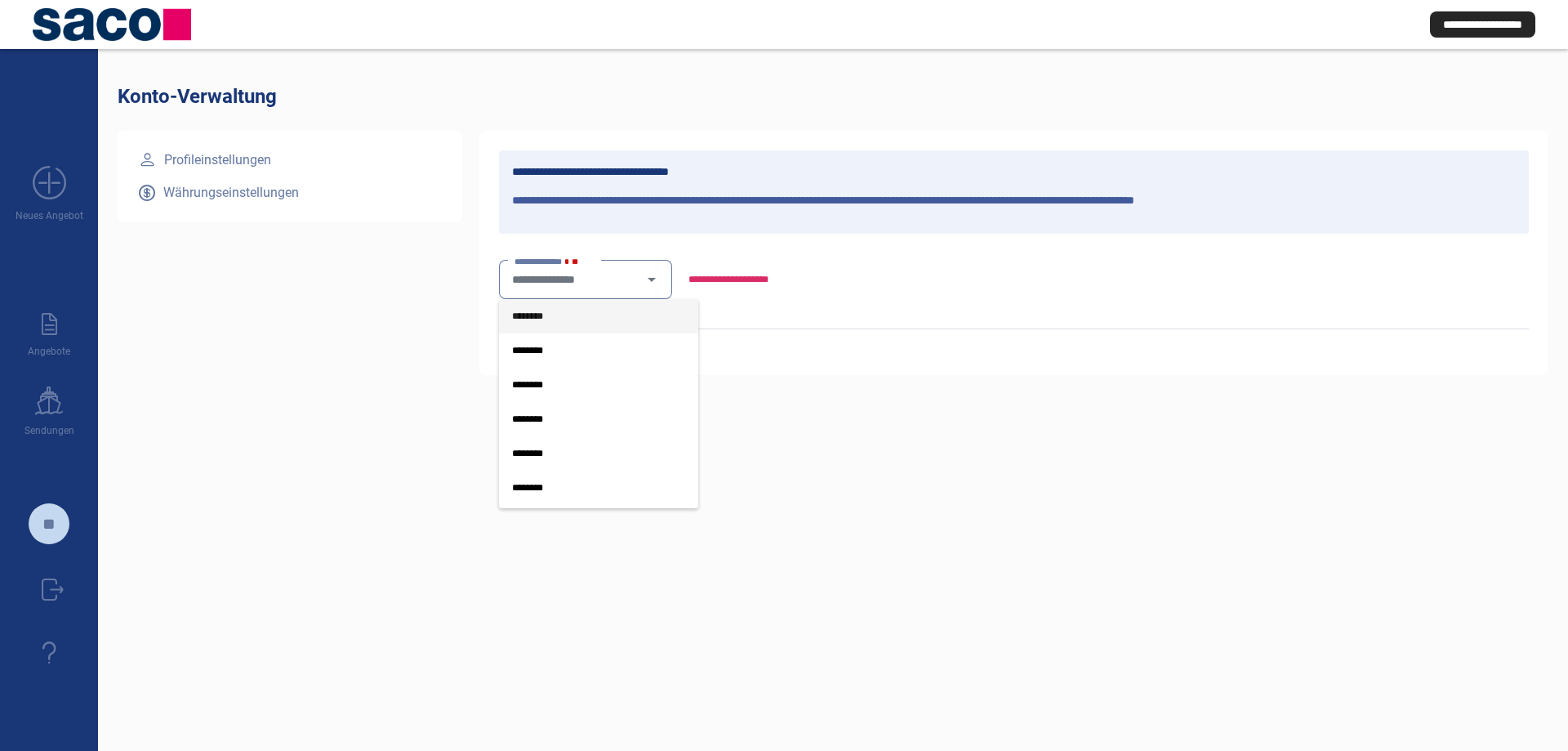 click at bounding box center (784, 375) 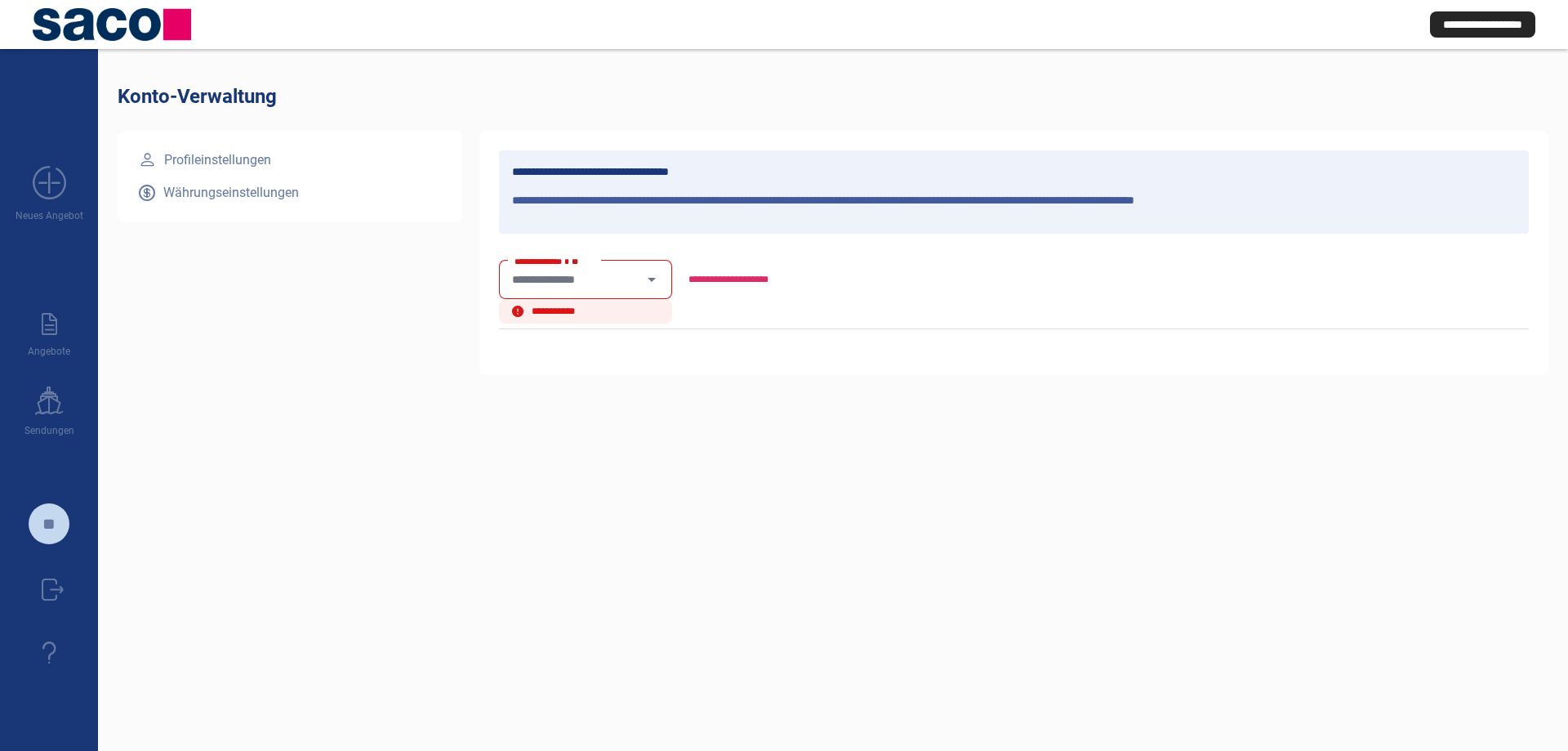 click on "**********" at bounding box center [728, 279] 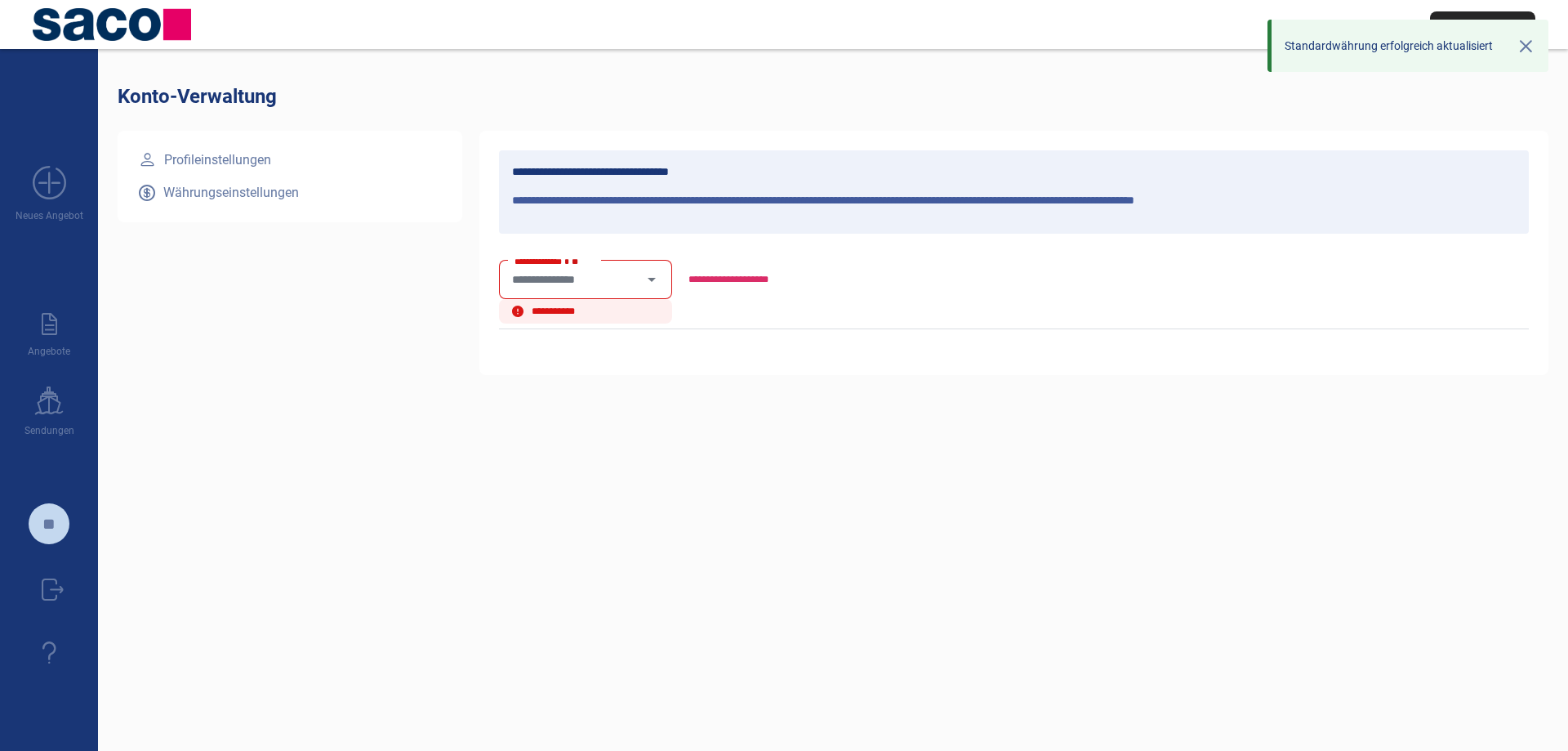 click on "**********" at bounding box center (728, 279) 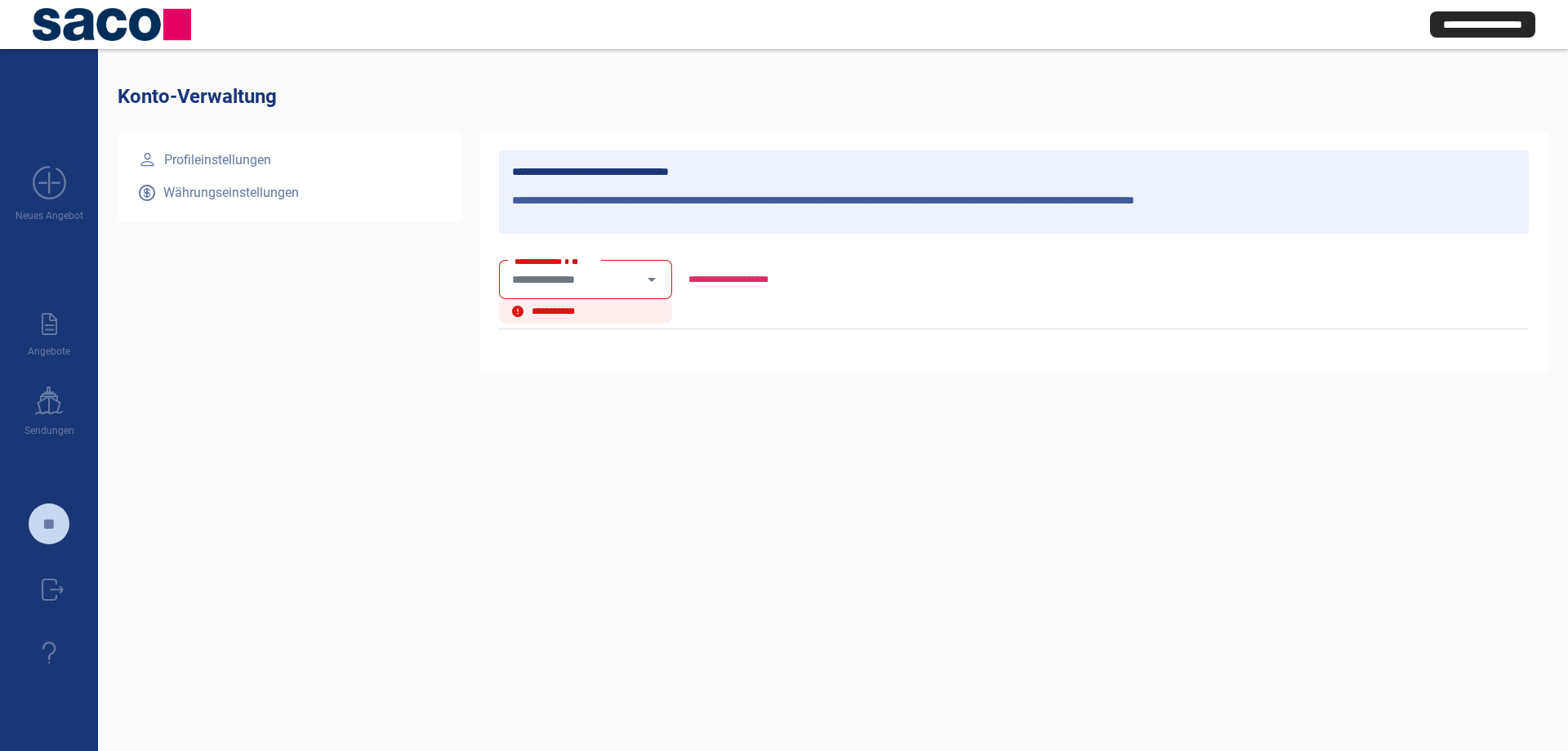 click on "profile  Profileinstellungen currency  Währungseinstellungen" at bounding box center (290, 177) 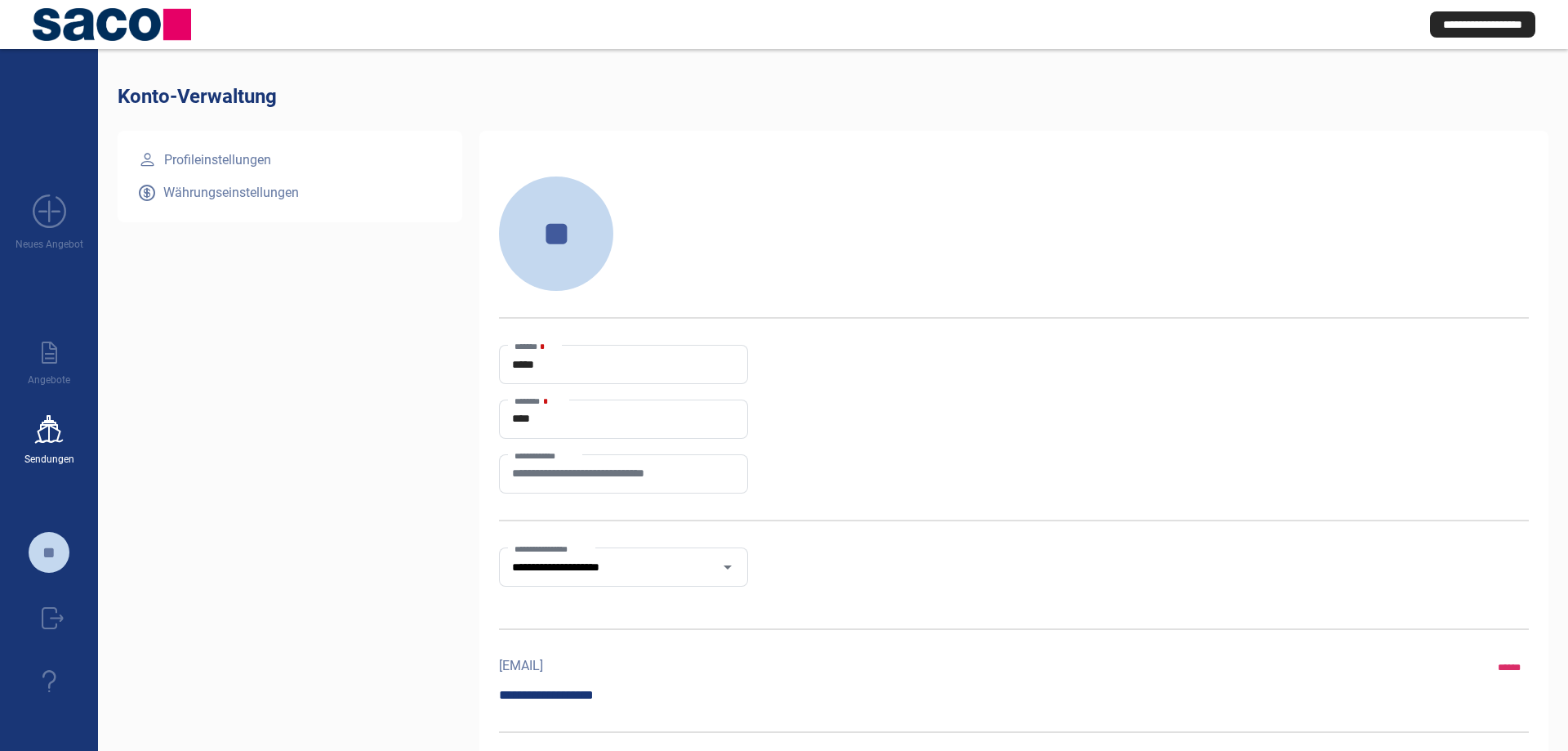 click on "ship" at bounding box center [49, 429] 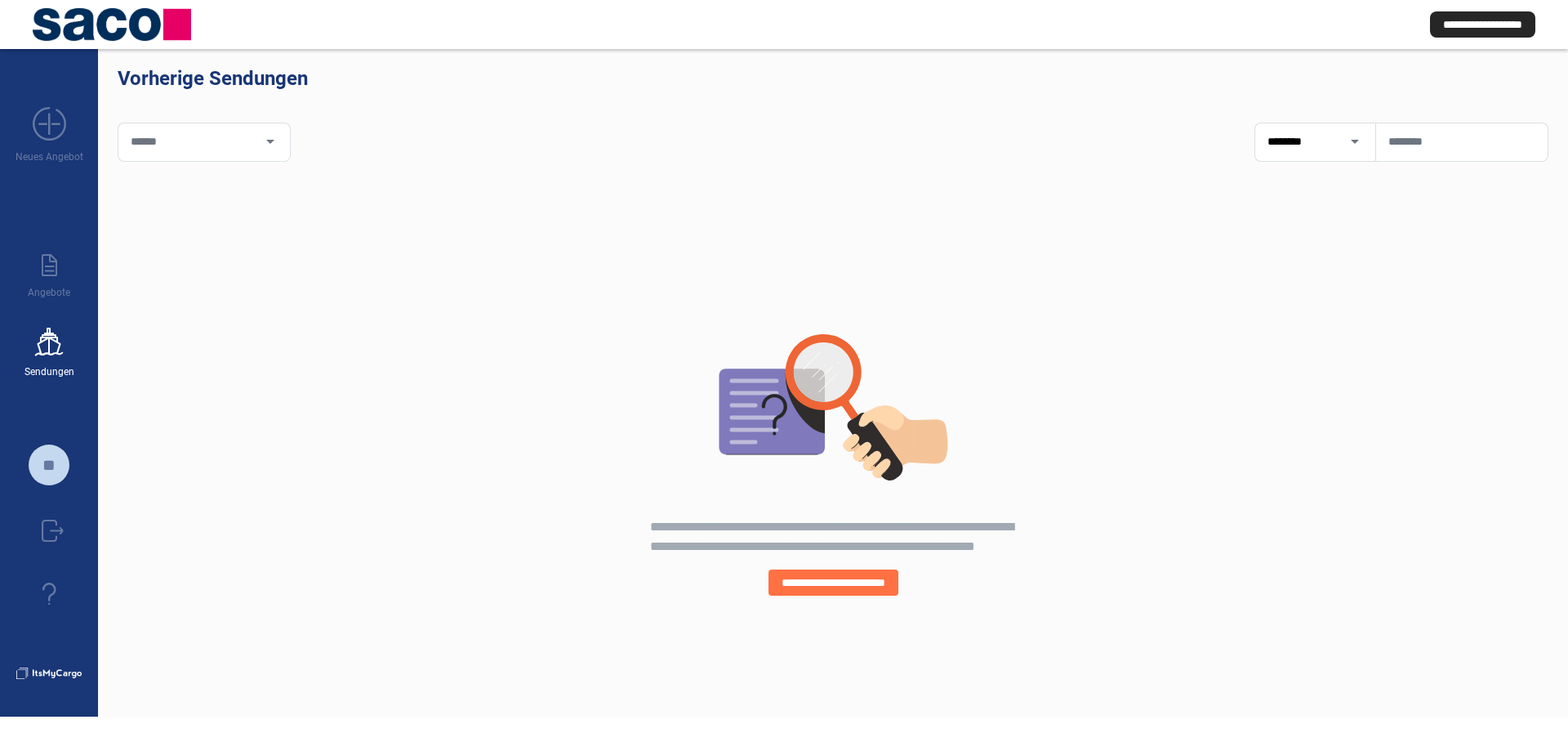 scroll, scrollTop: 0, scrollLeft: 0, axis: both 